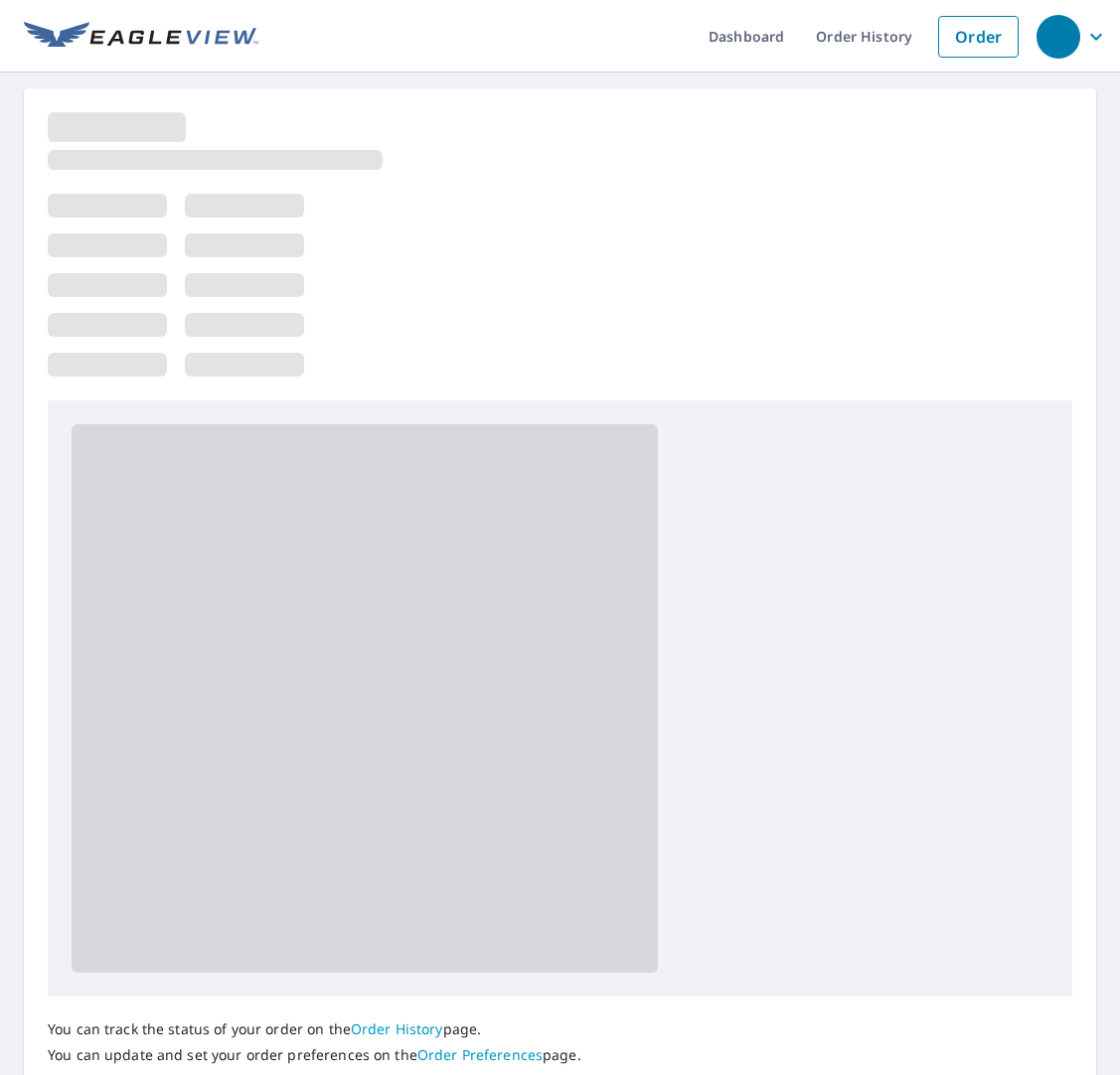 scroll, scrollTop: 0, scrollLeft: 0, axis: both 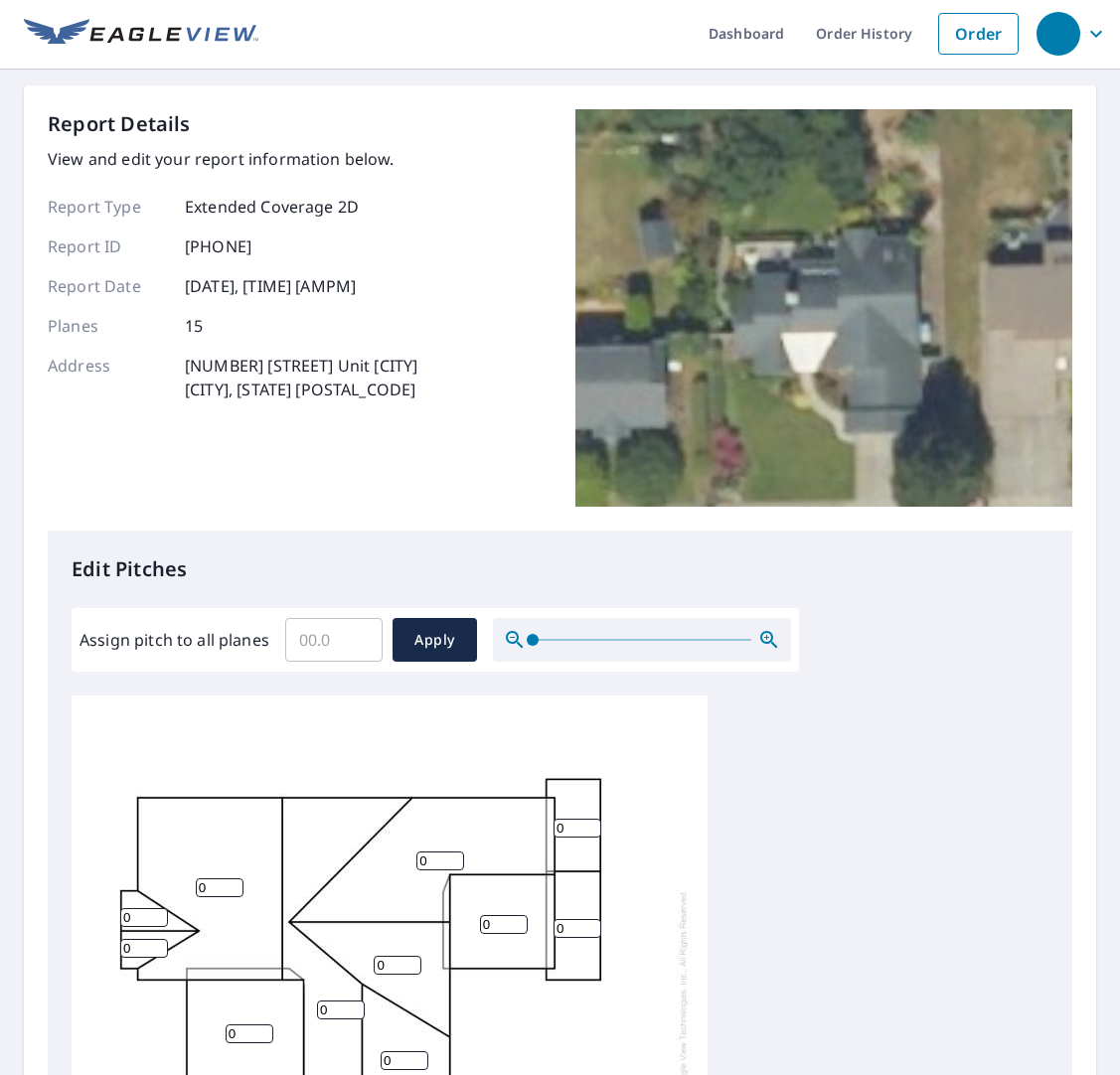 type on "0" 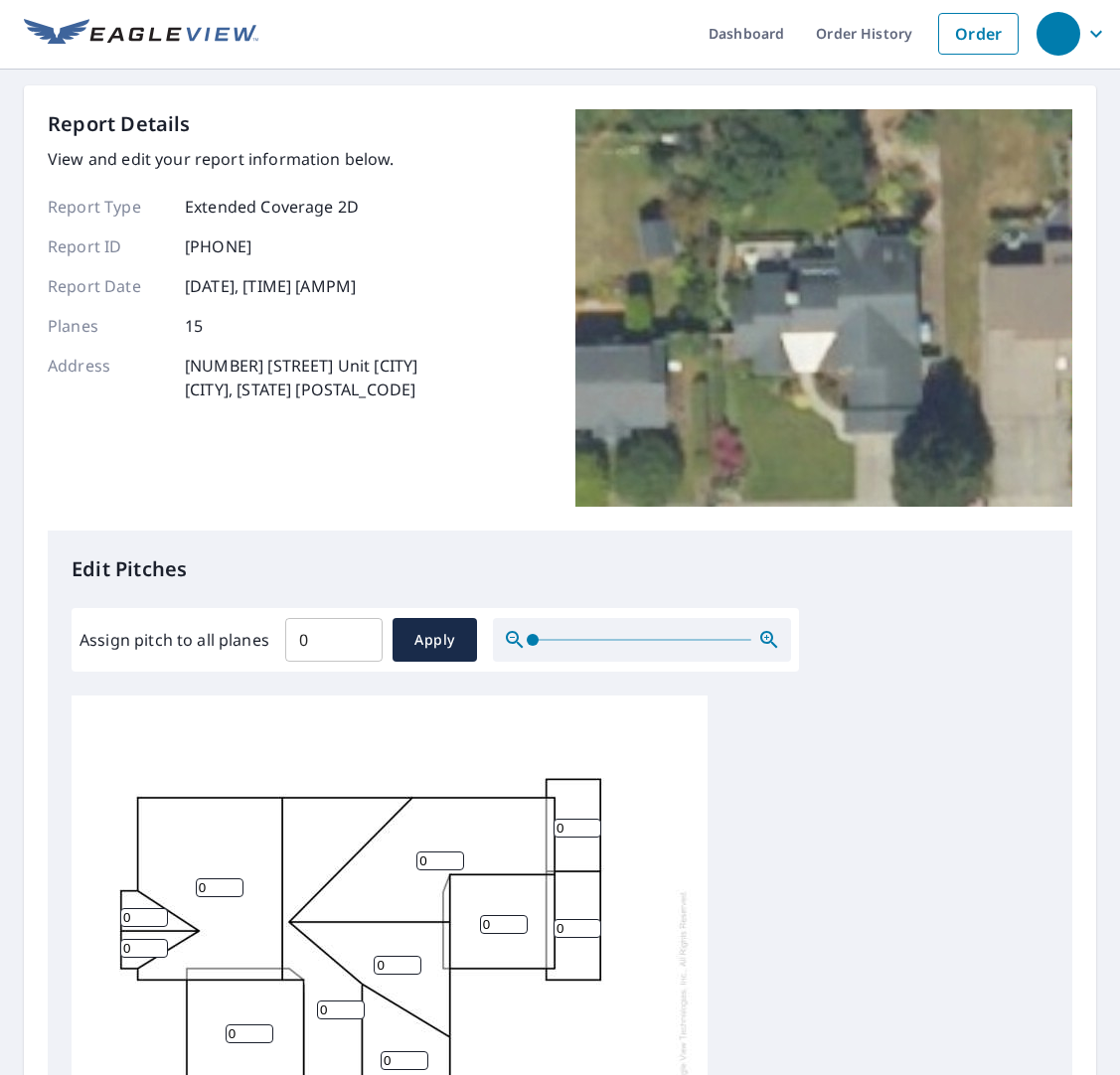 click on "0" at bounding box center [334, 640] 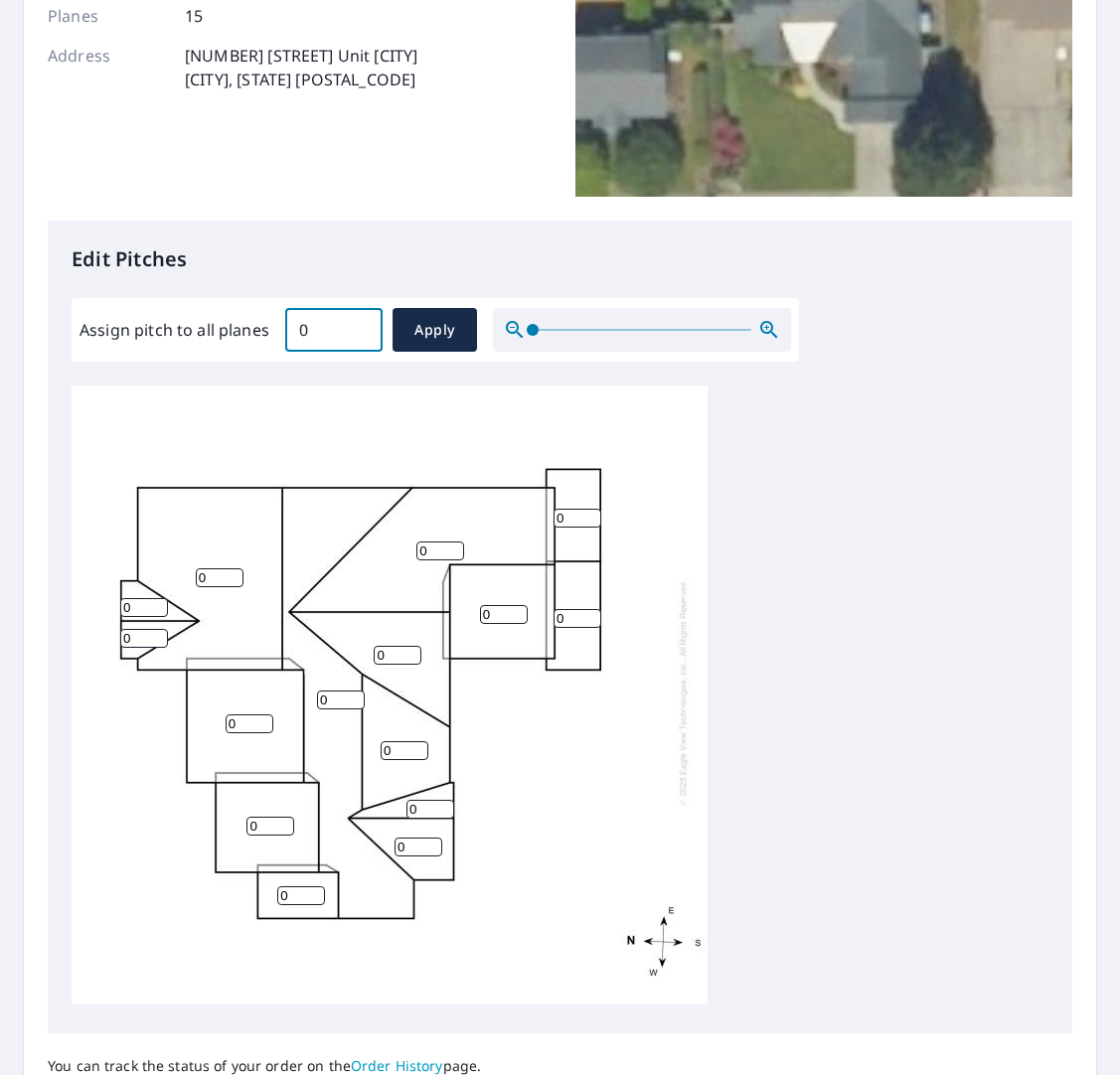 scroll, scrollTop: 316, scrollLeft: 0, axis: vertical 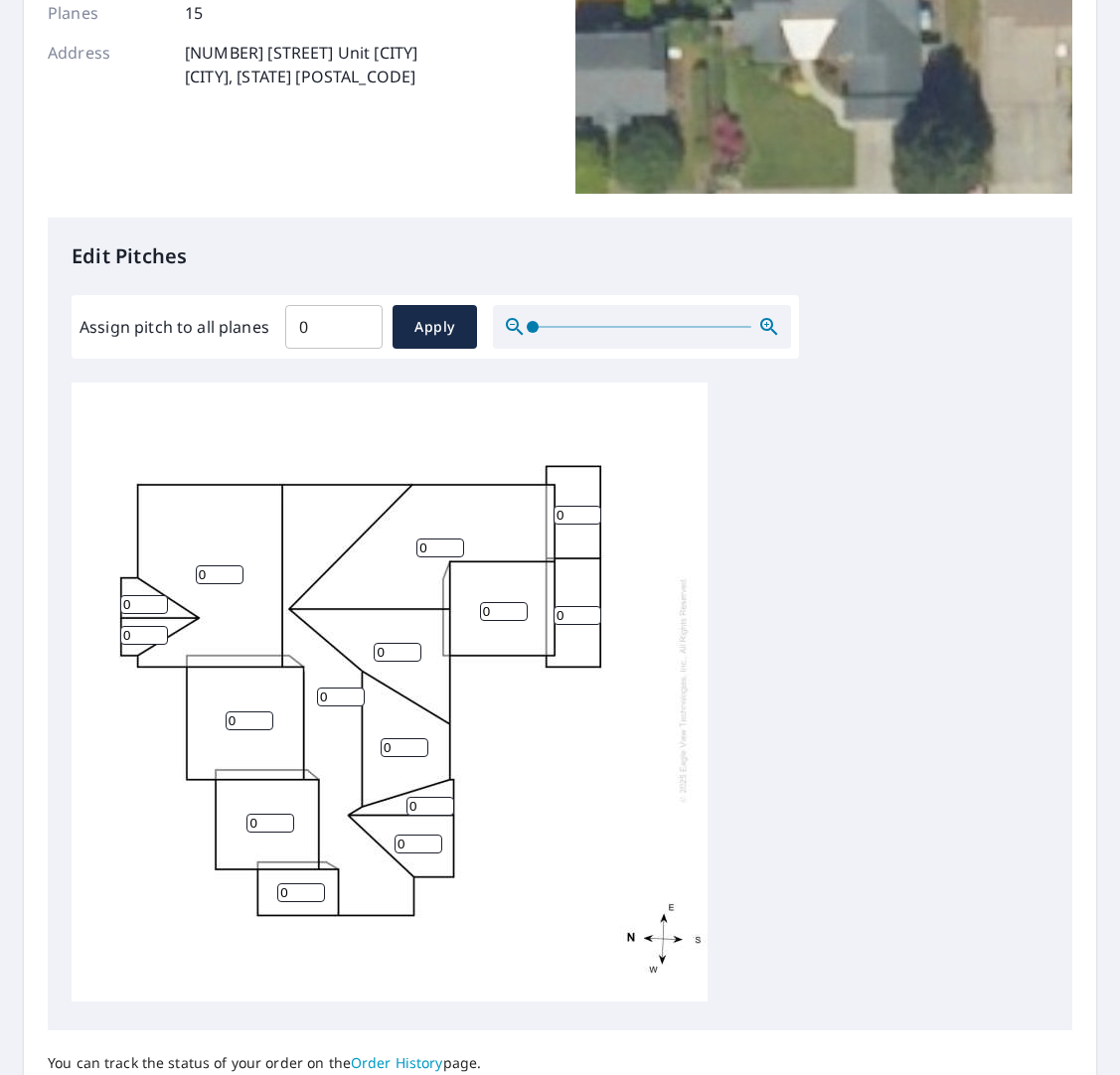 click on "0" at bounding box center (404, 747) 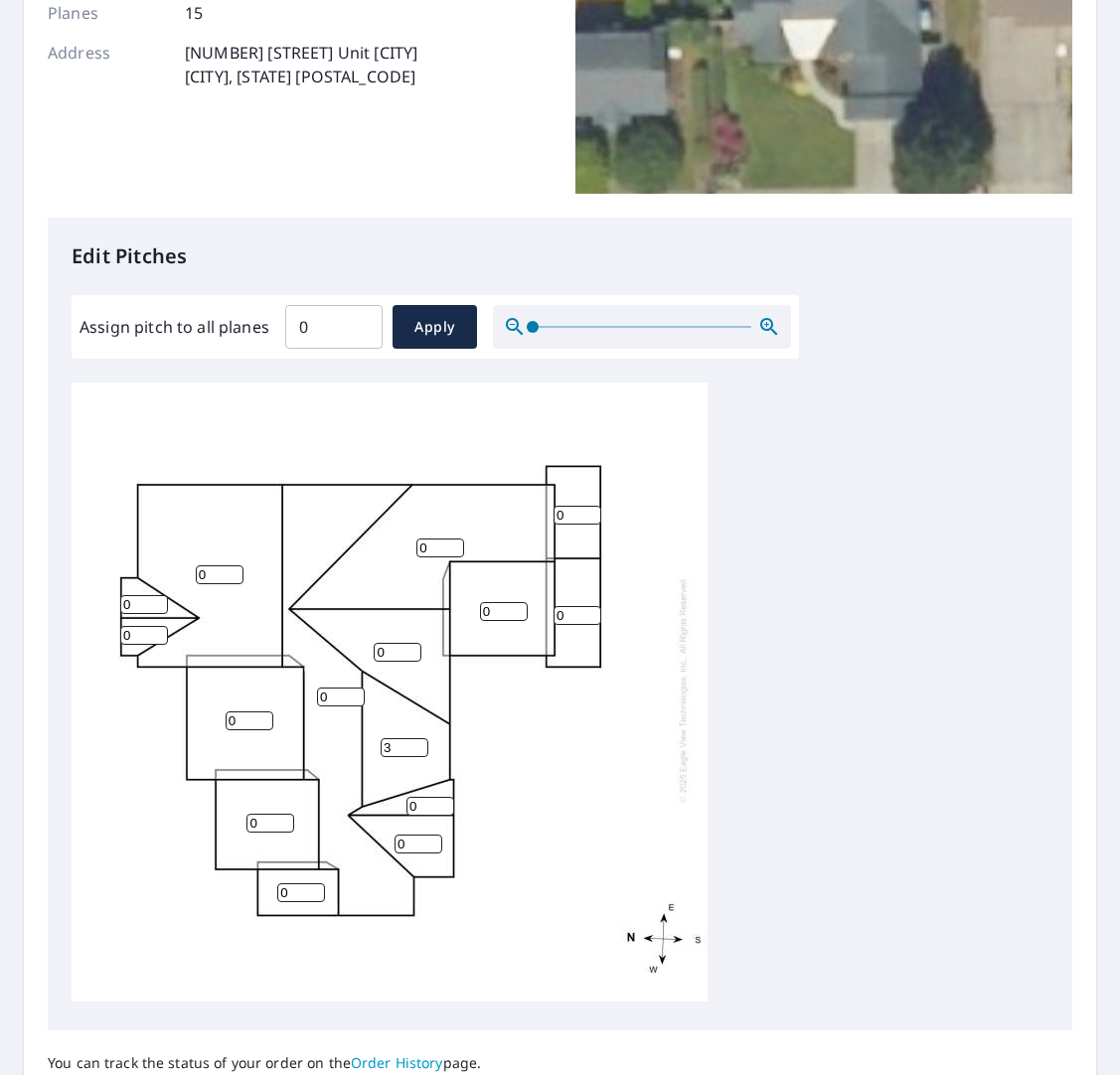 type on "3" 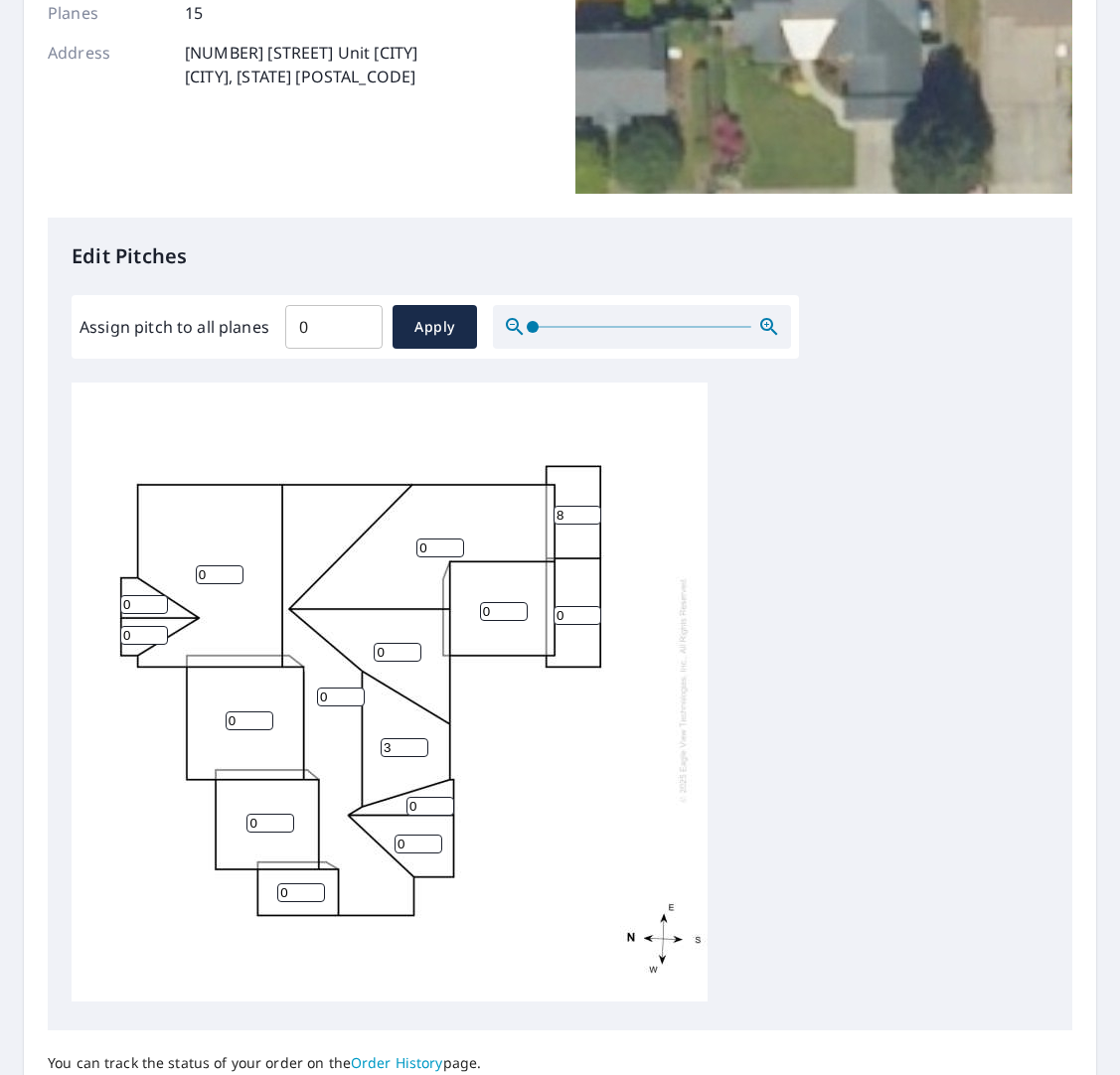 type on "8" 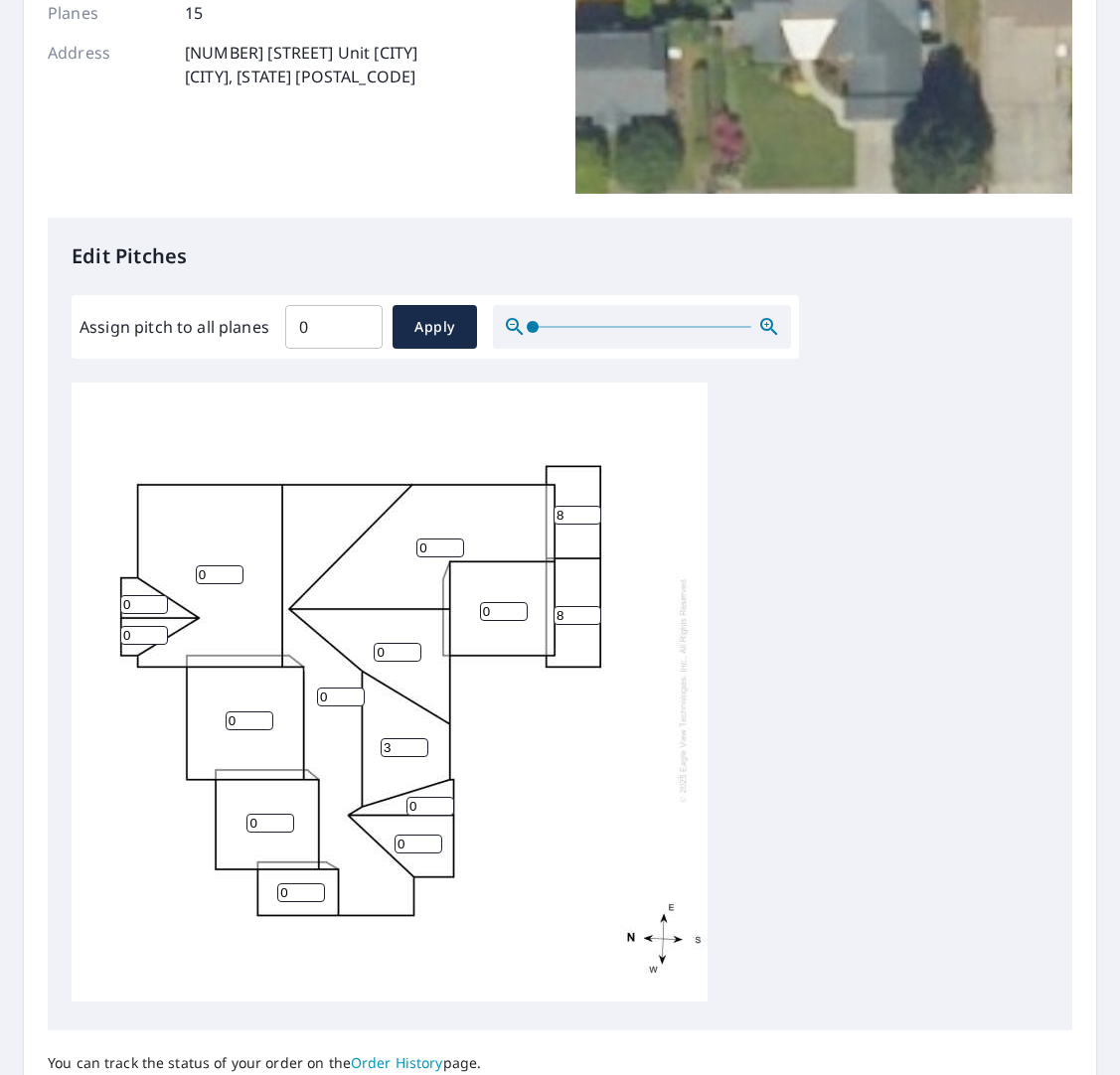 type on "8" 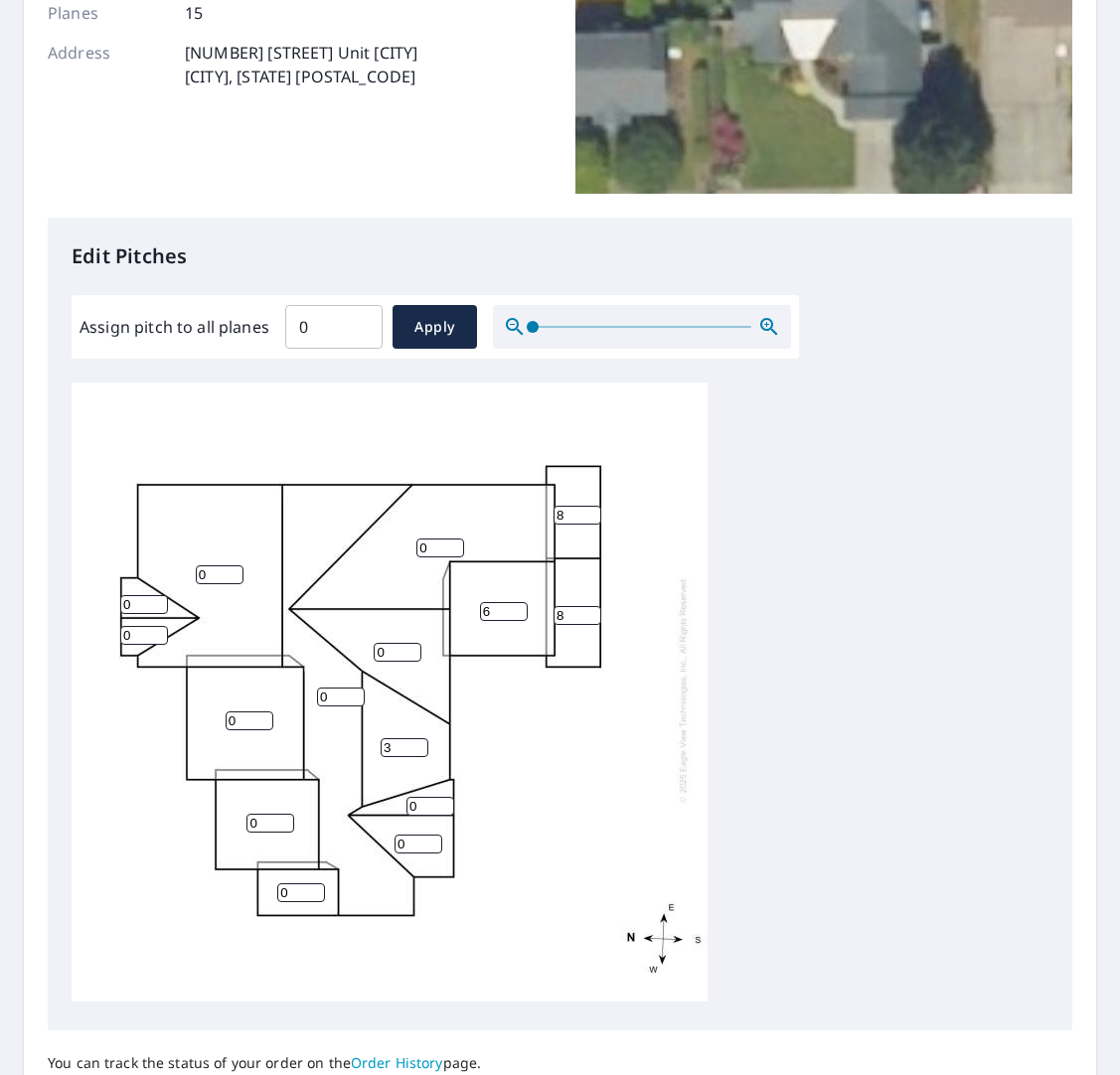 type on "6" 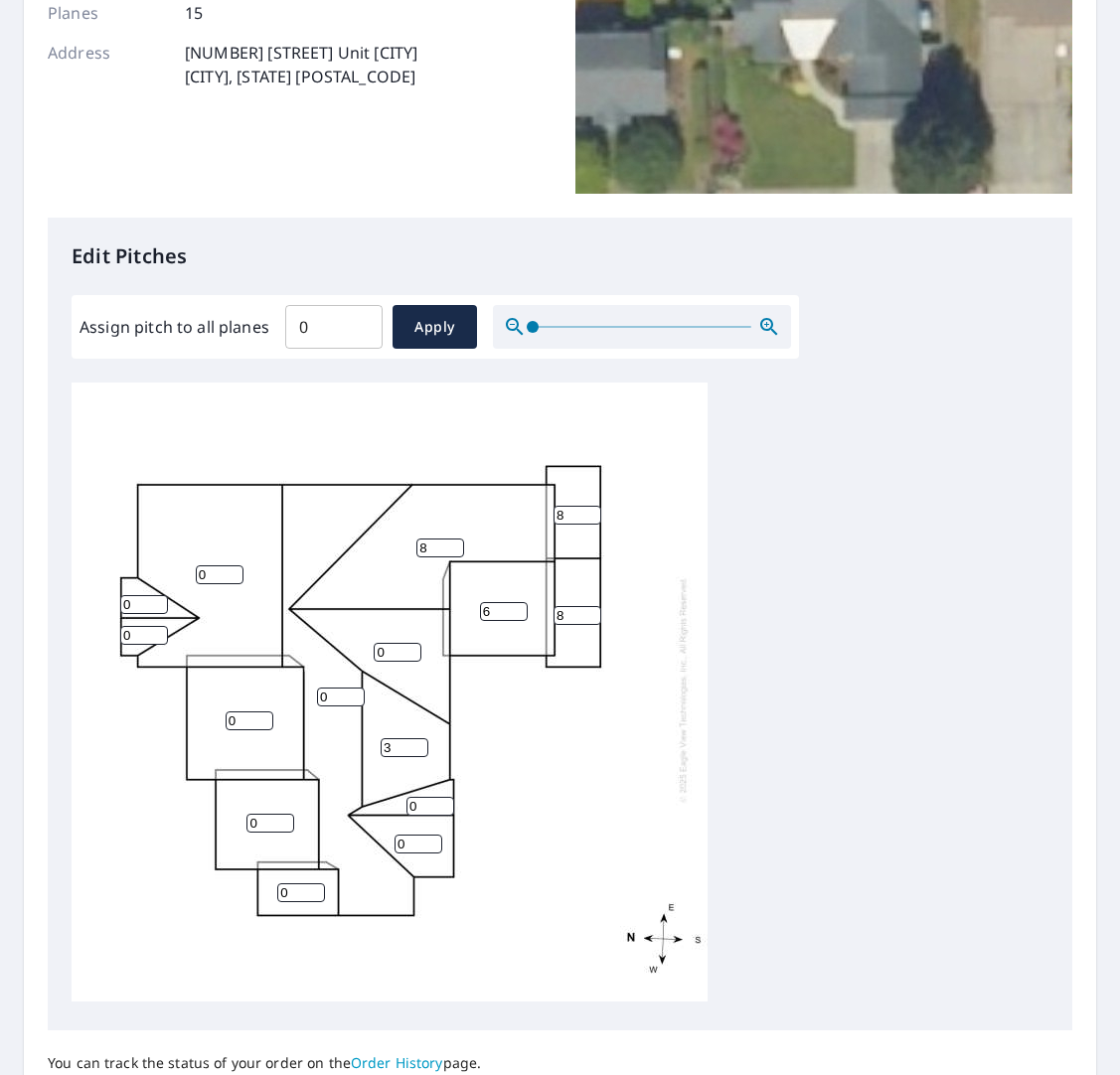 type on "8" 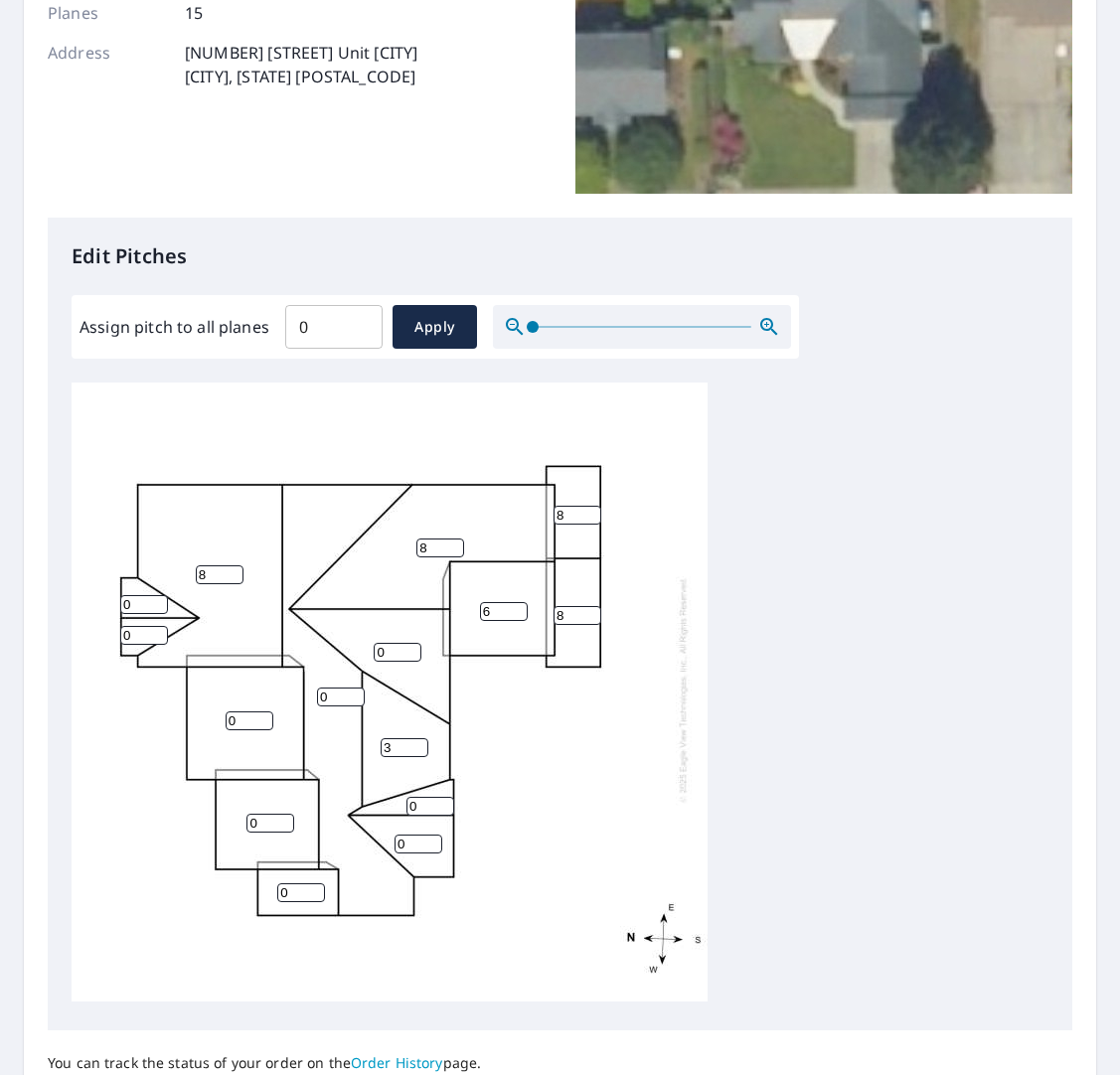 type on "8" 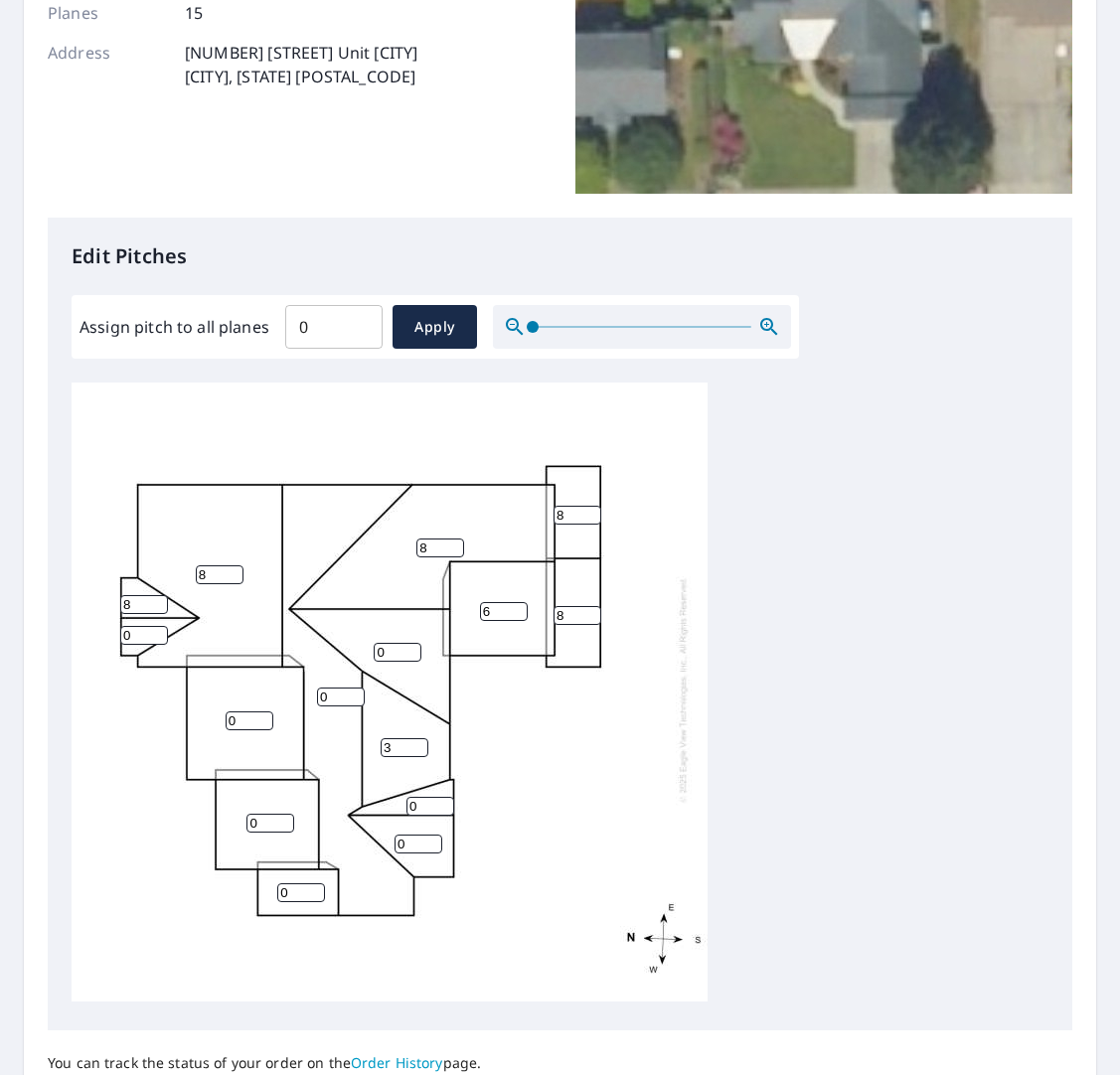 type on "8" 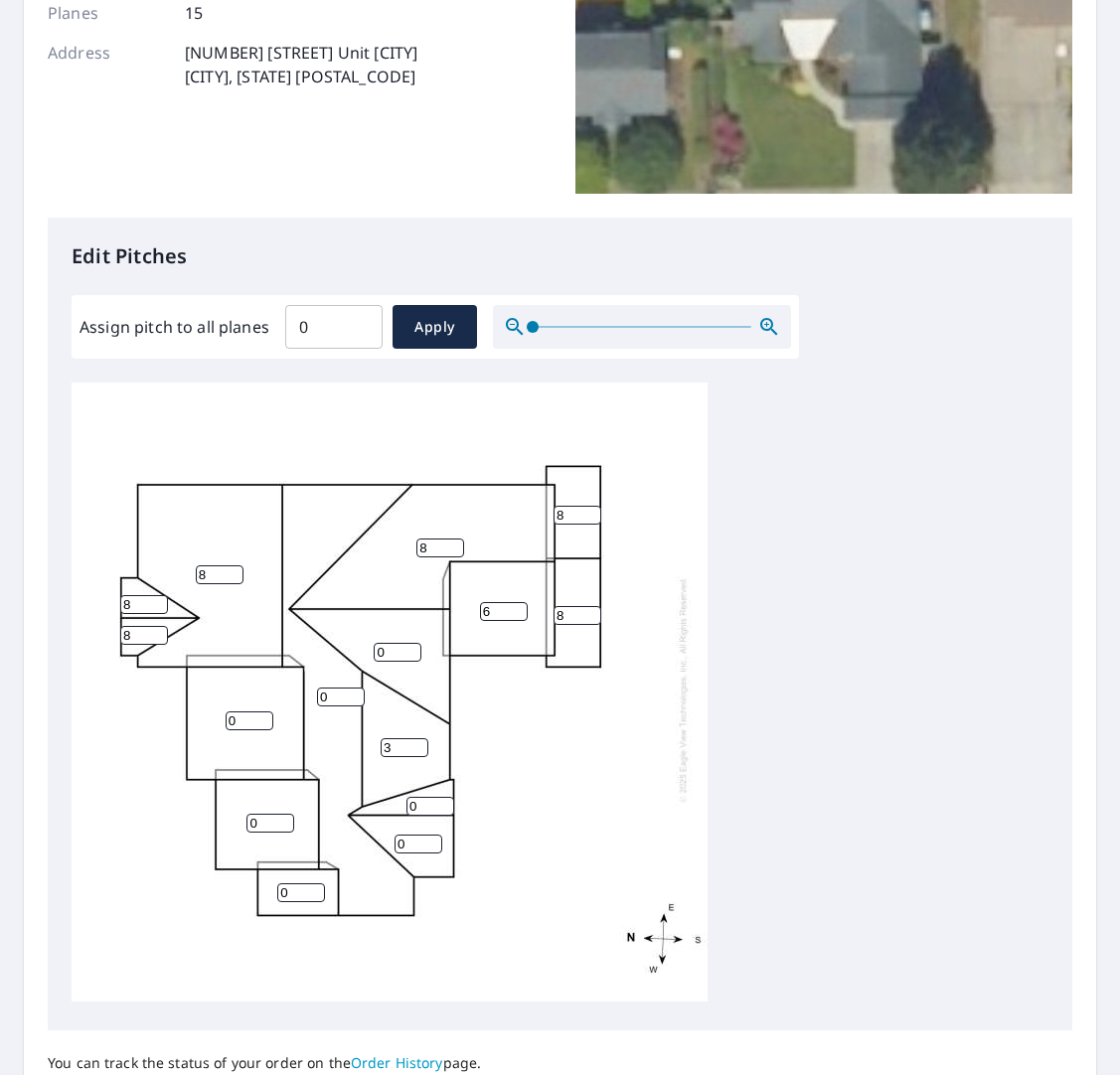 type on "8" 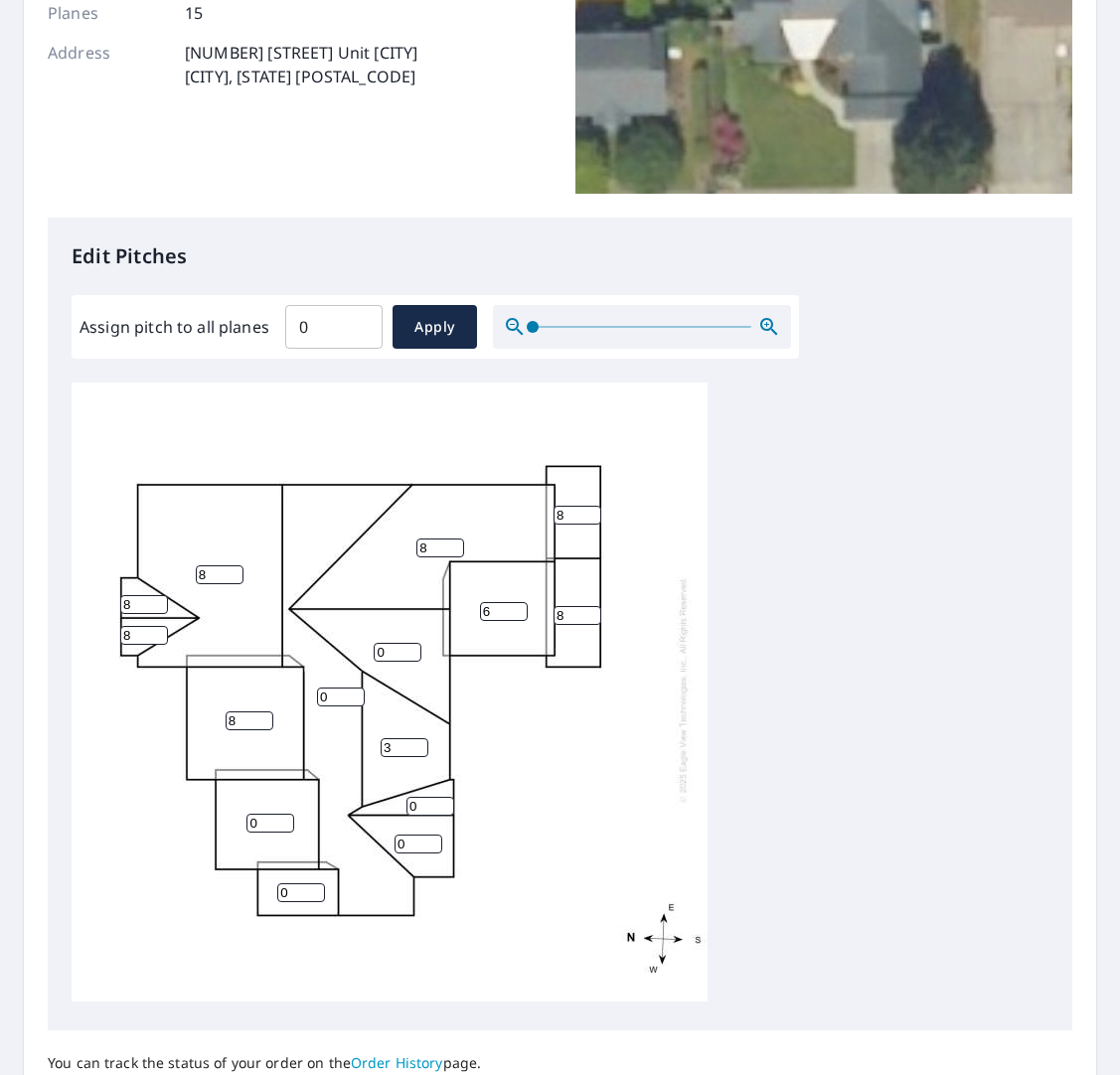 type on "8" 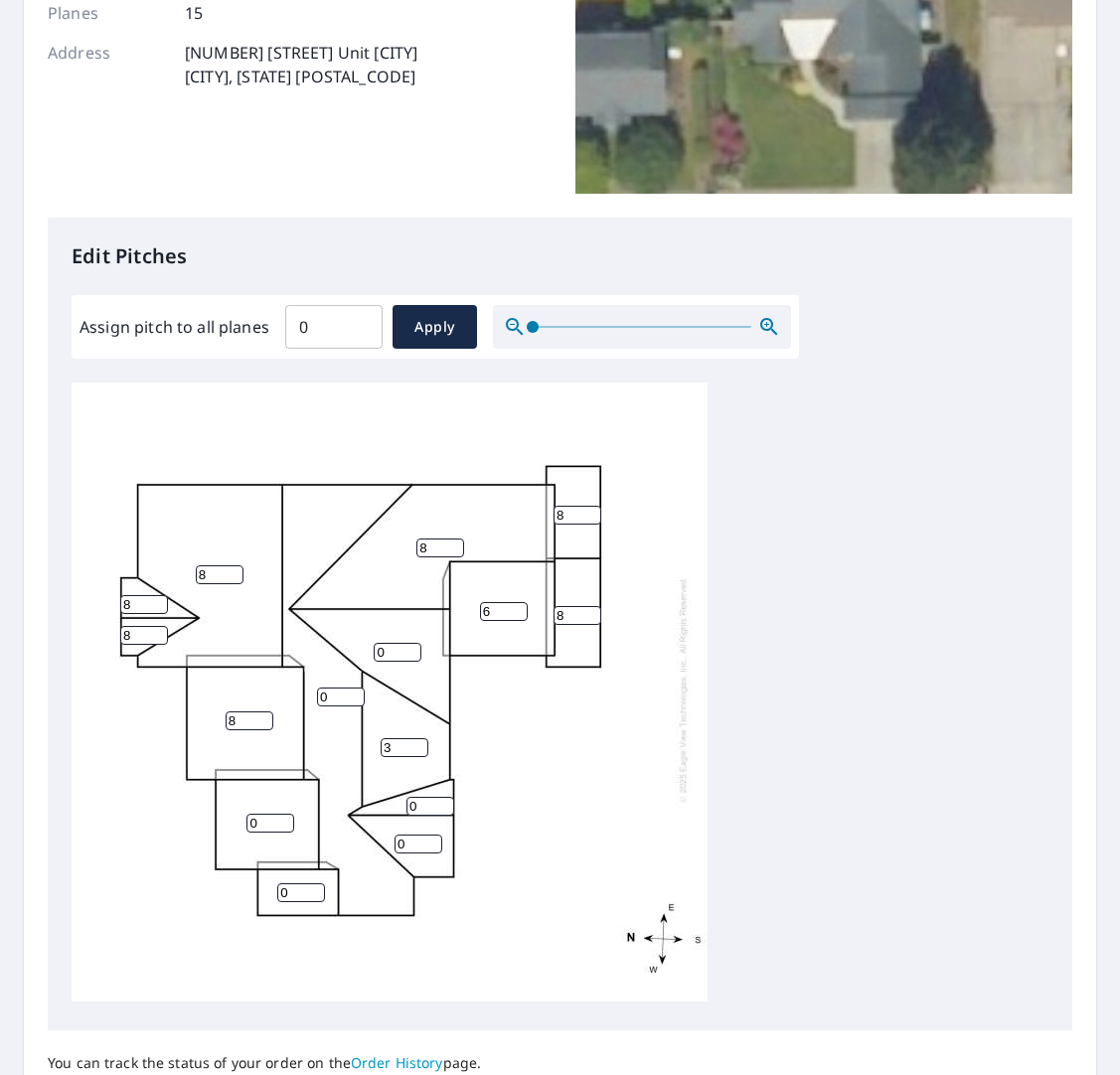 click on "0" at bounding box center [270, 823] 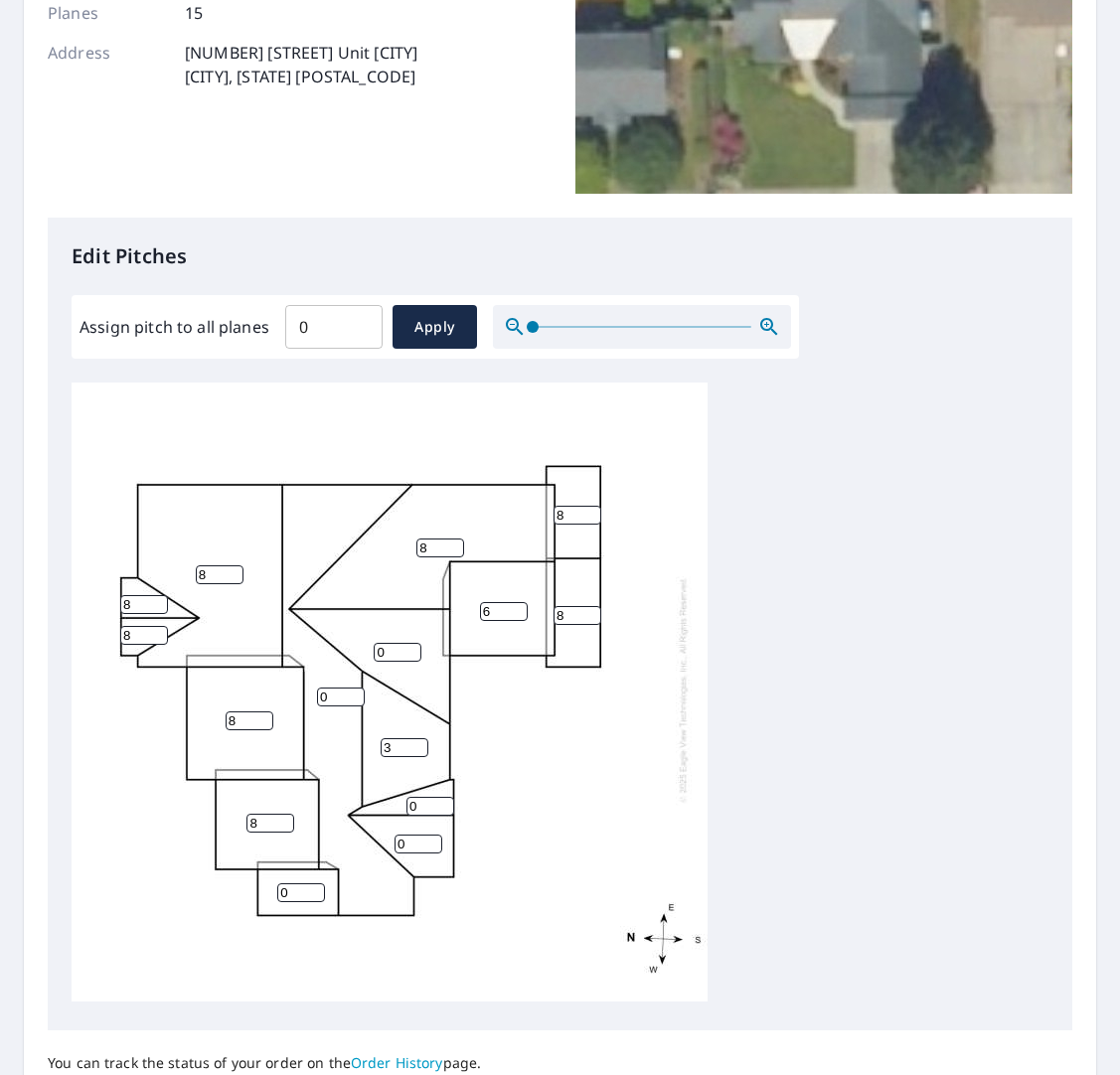 type on "8" 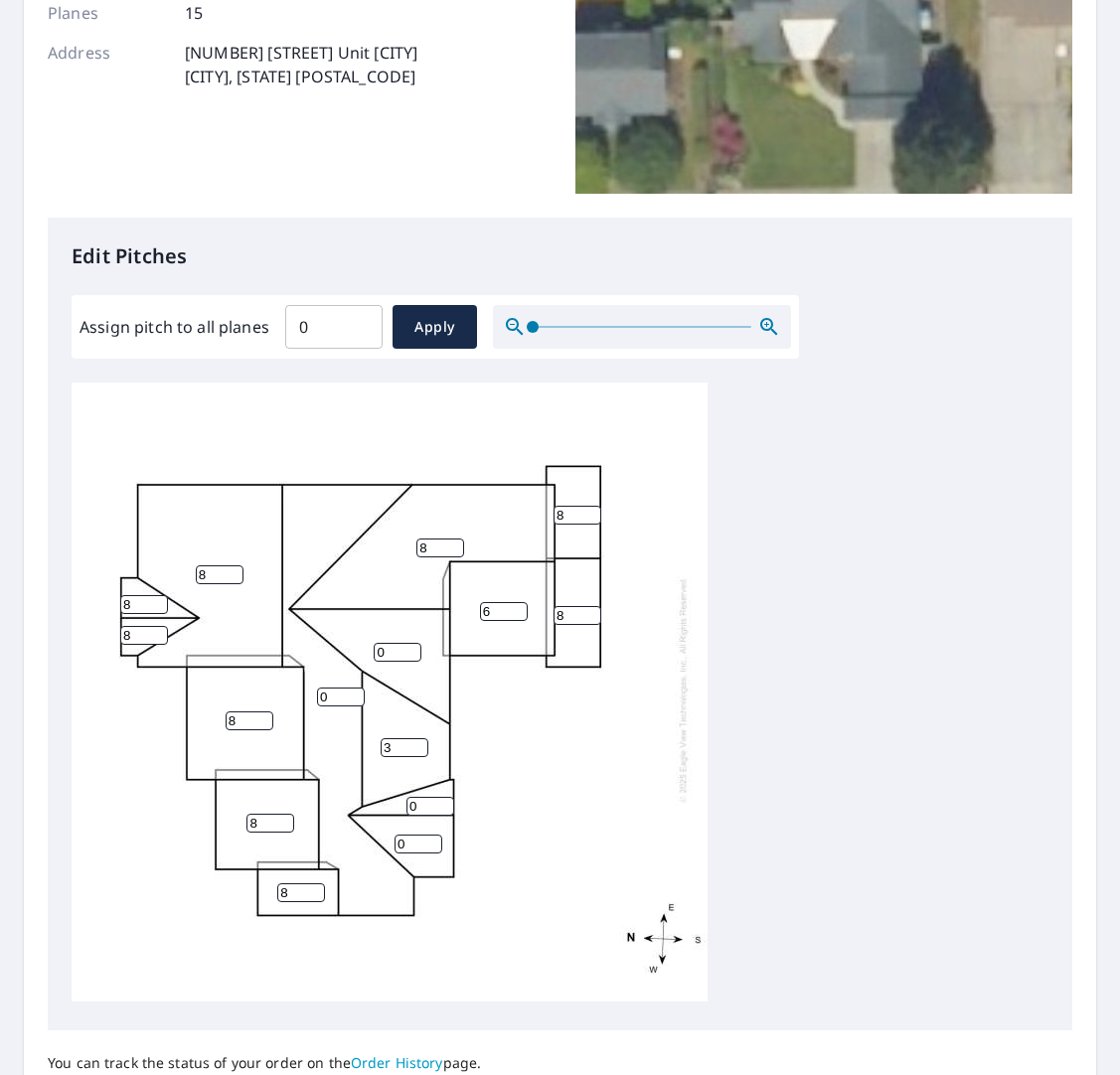 type on "8" 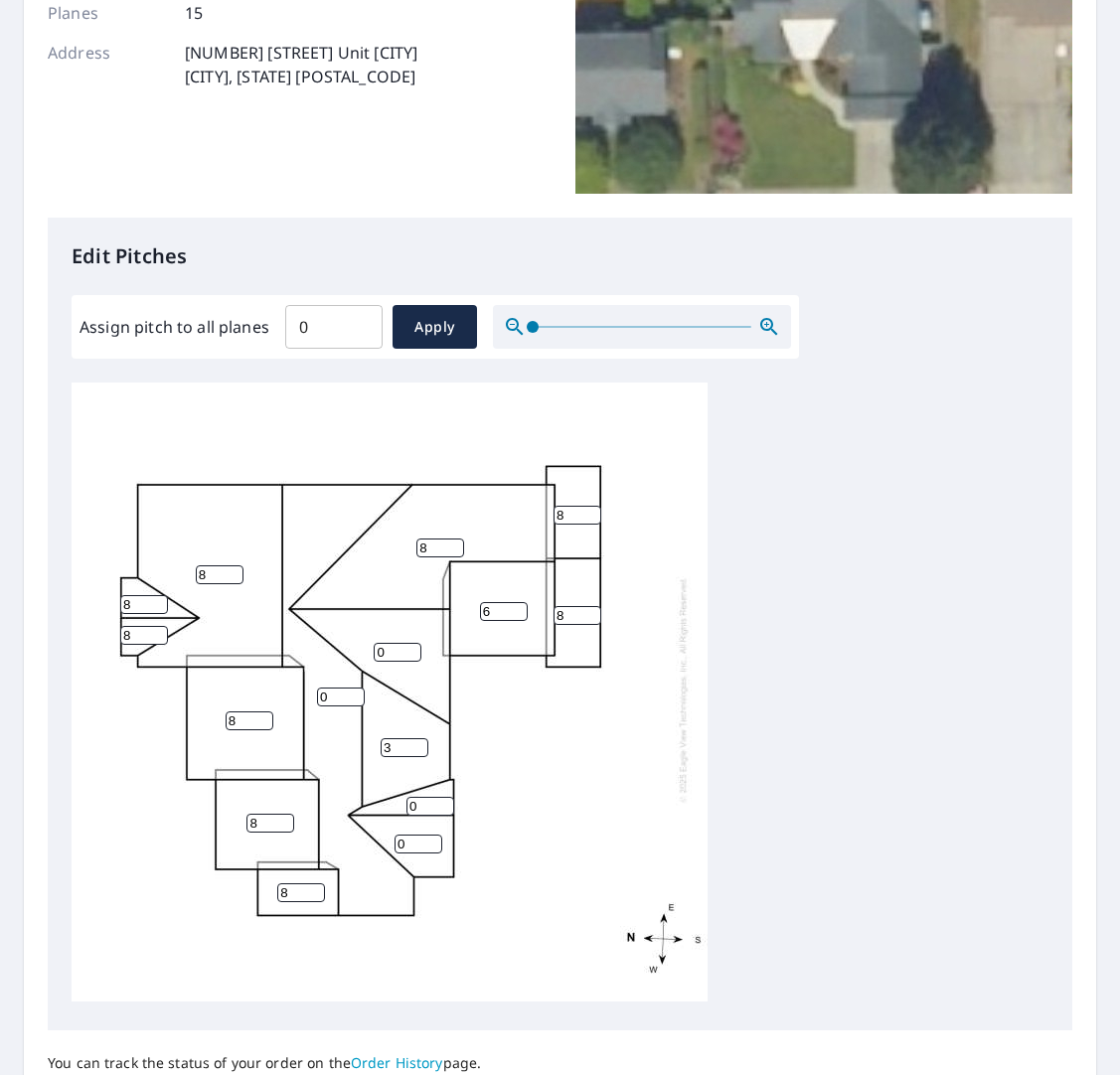 click on "0" at bounding box center (341, 696) 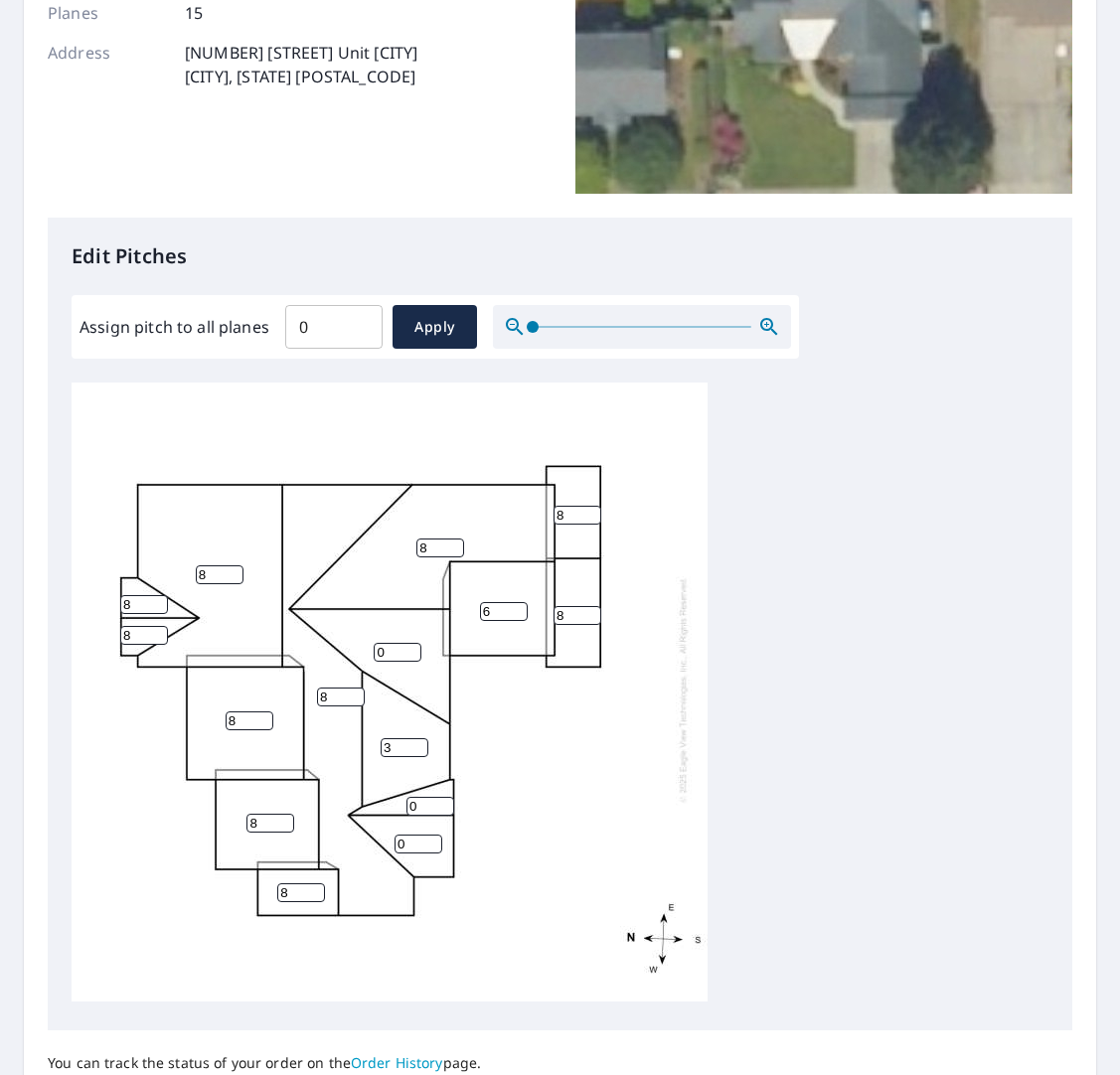 type on "8" 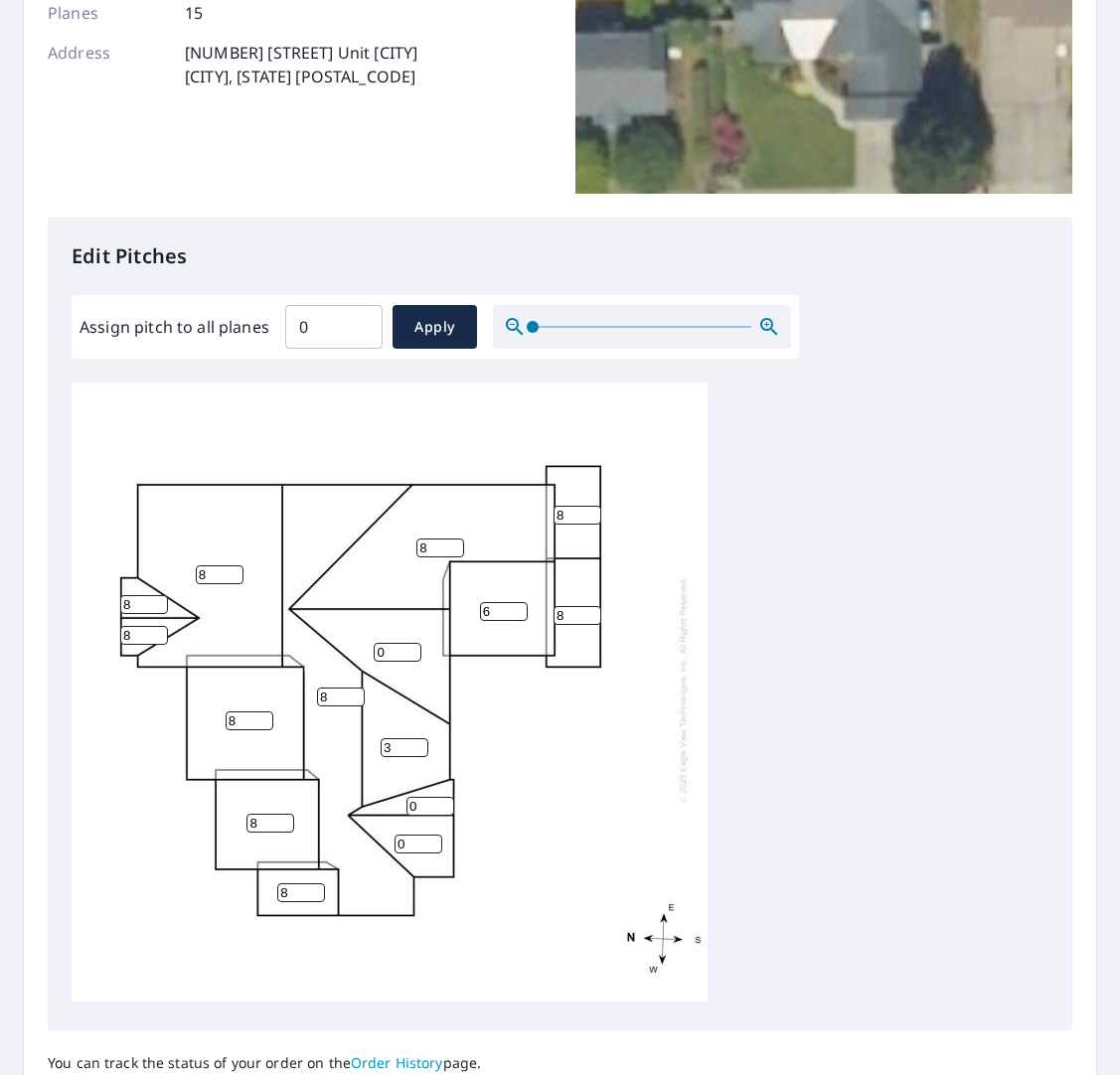 click on "0" at bounding box center [430, 806] 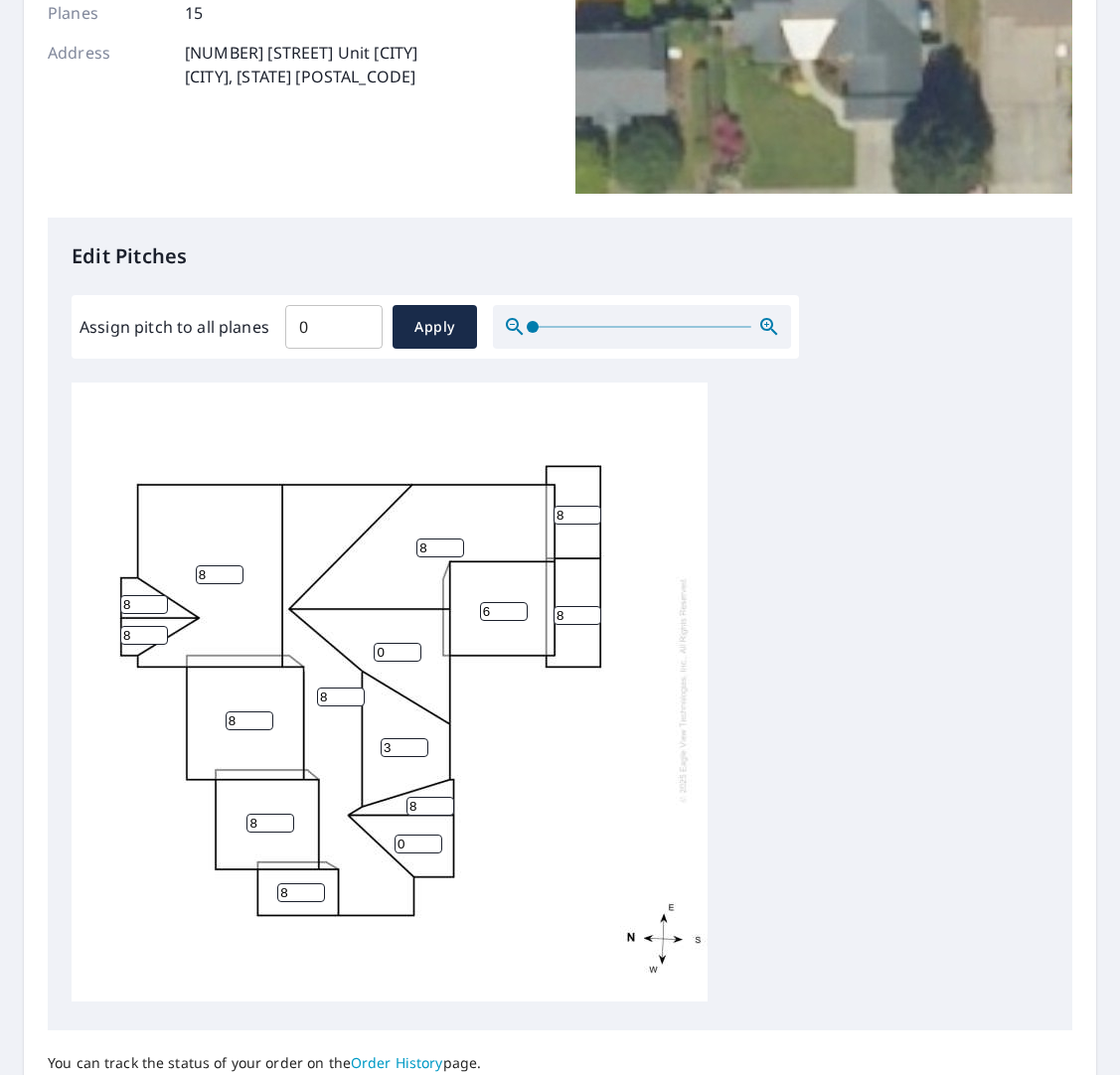 type on "8" 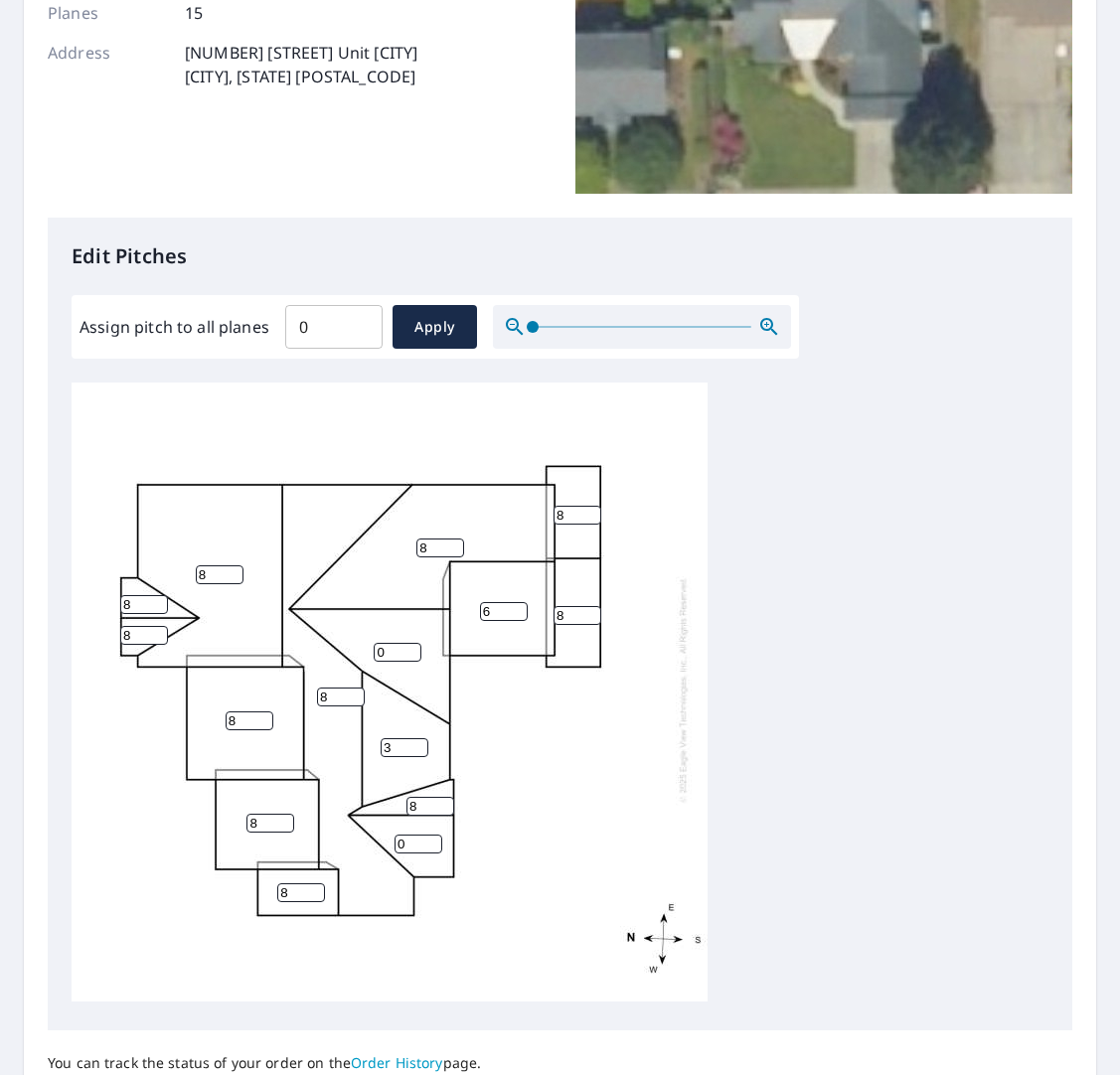 drag, startPoint x: 409, startPoint y: 844, endPoint x: 387, endPoint y: 842, distance: 22.090722 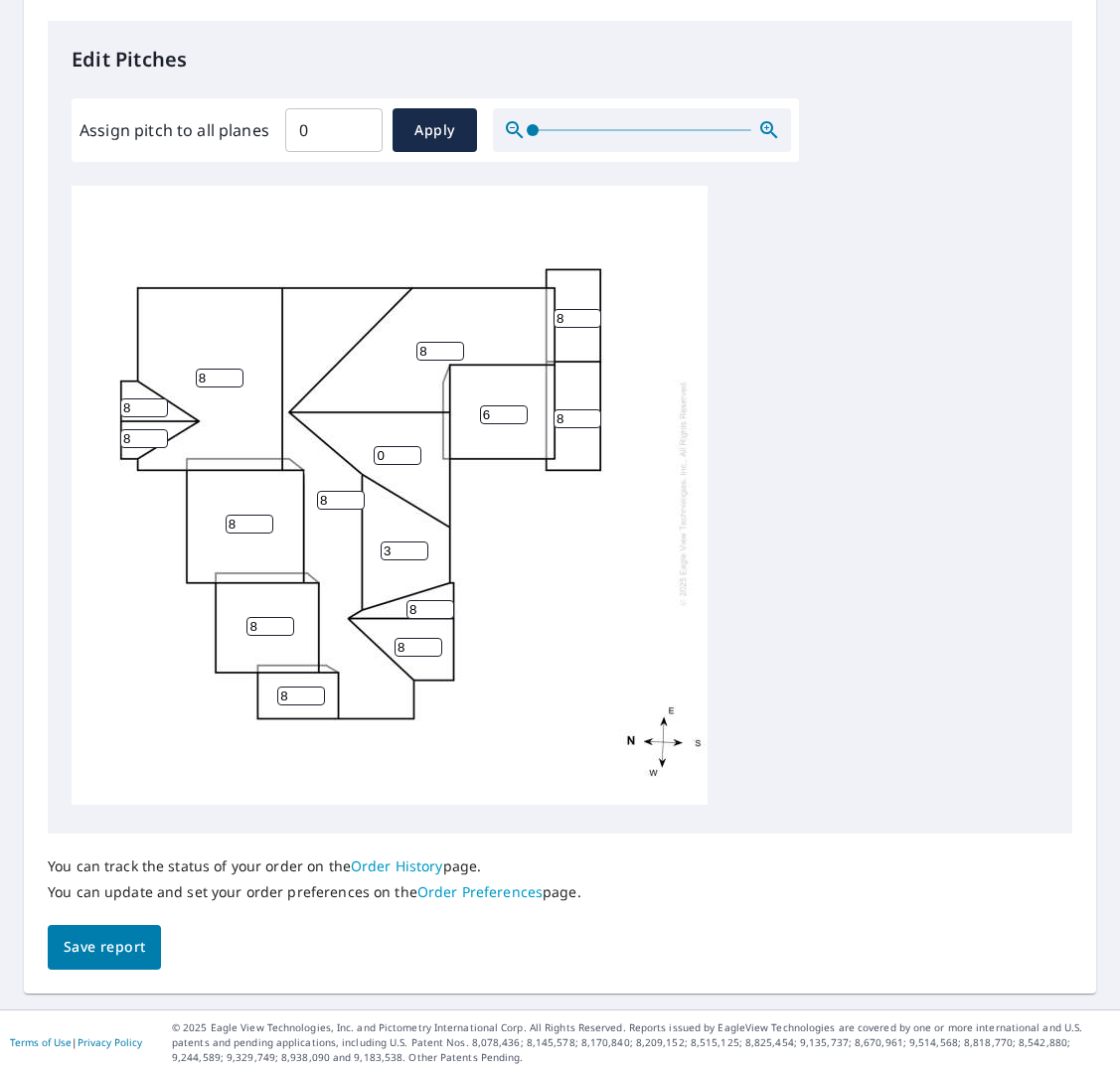 scroll, scrollTop: 512, scrollLeft: 0, axis: vertical 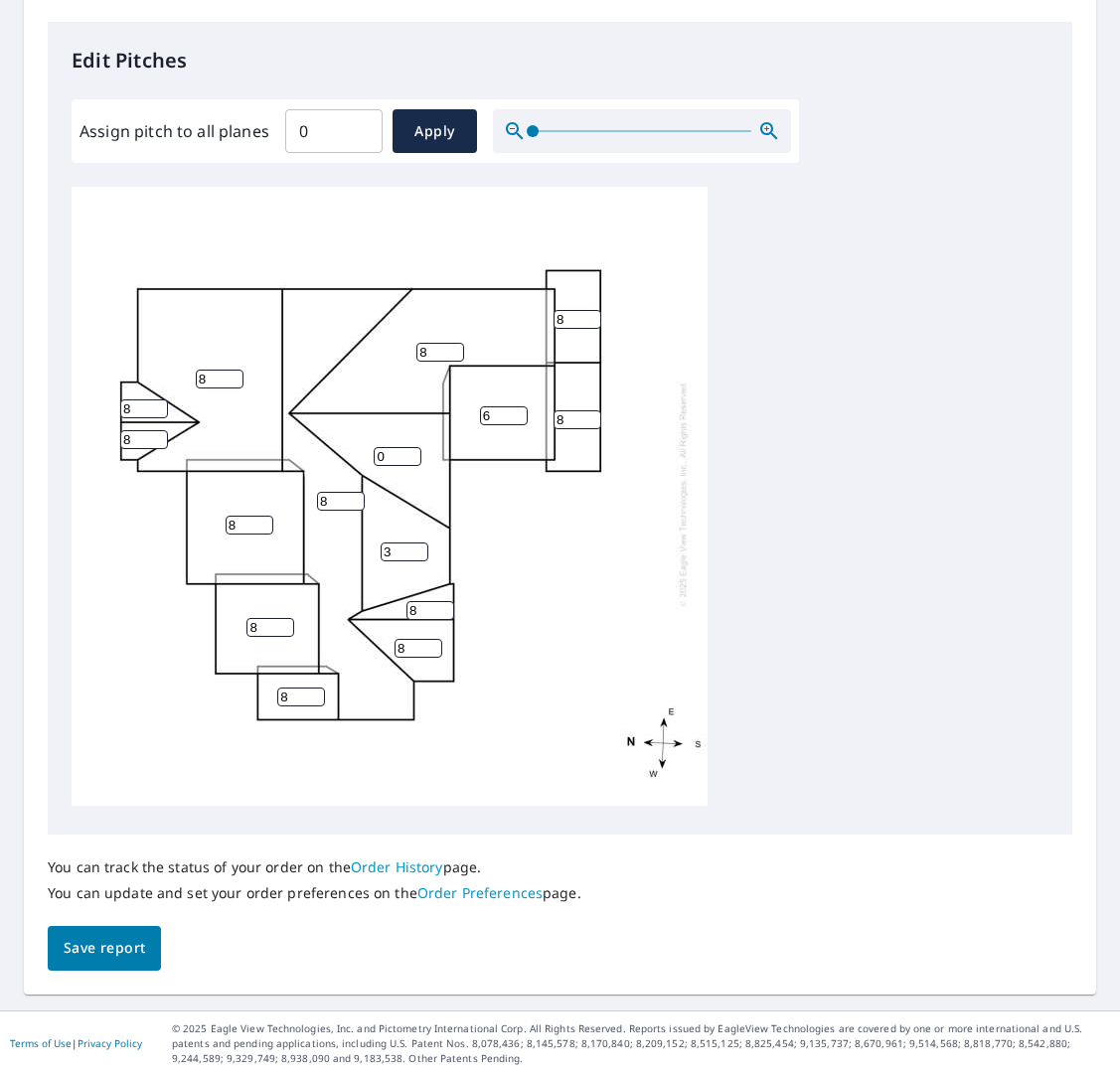 type on "8" 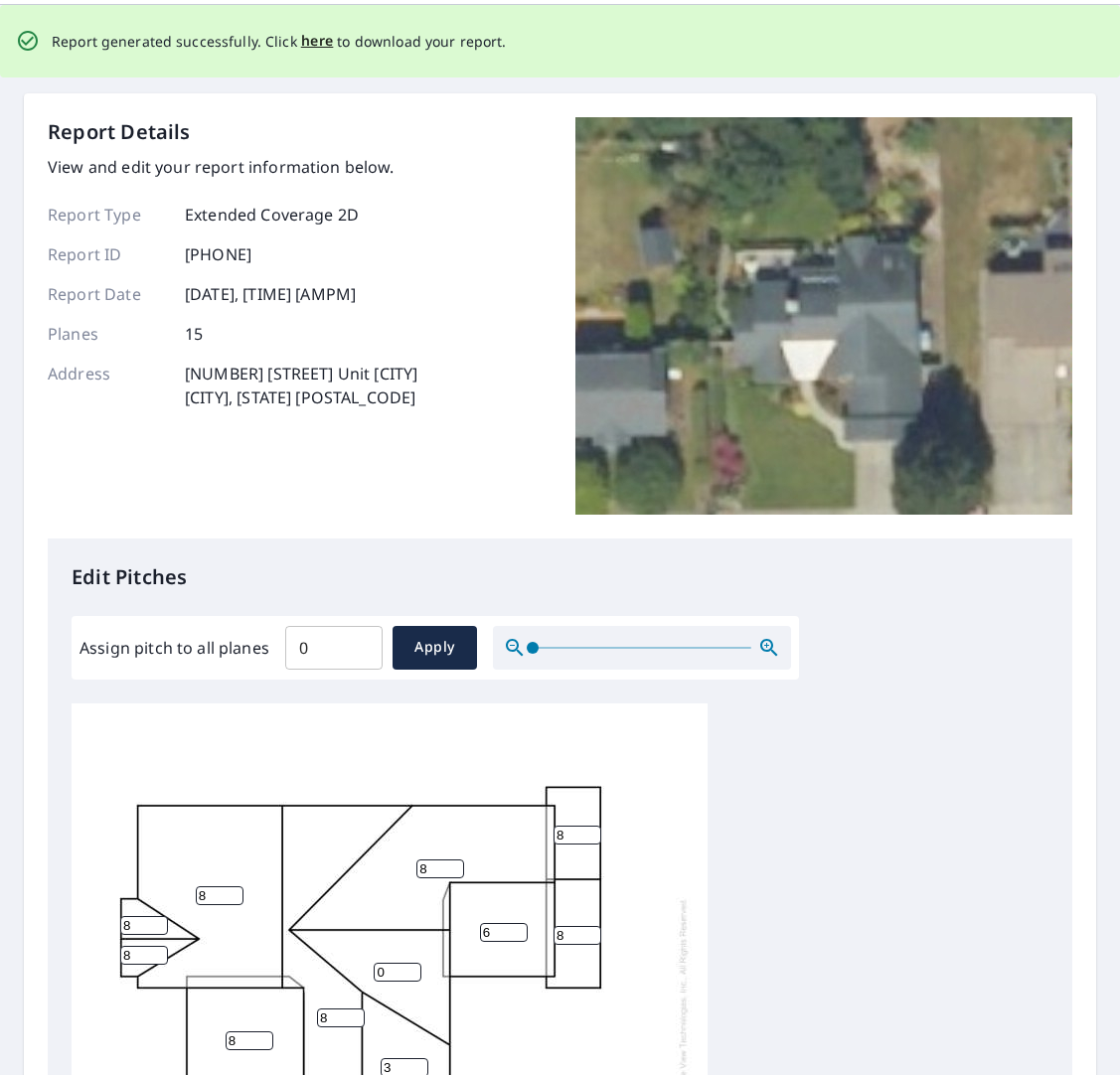 scroll, scrollTop: 0, scrollLeft: 0, axis: both 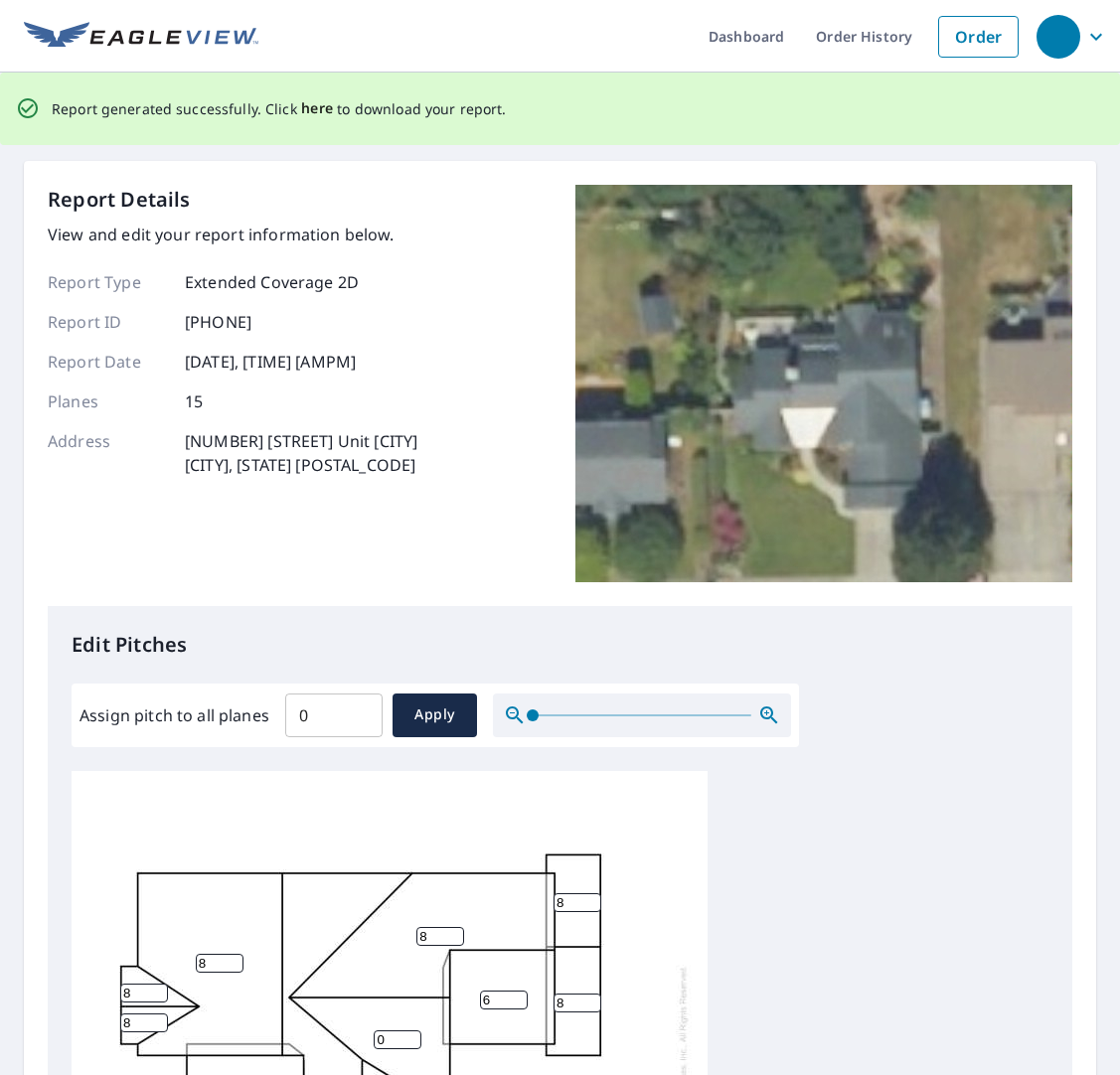 click on "here" at bounding box center (317, 108) 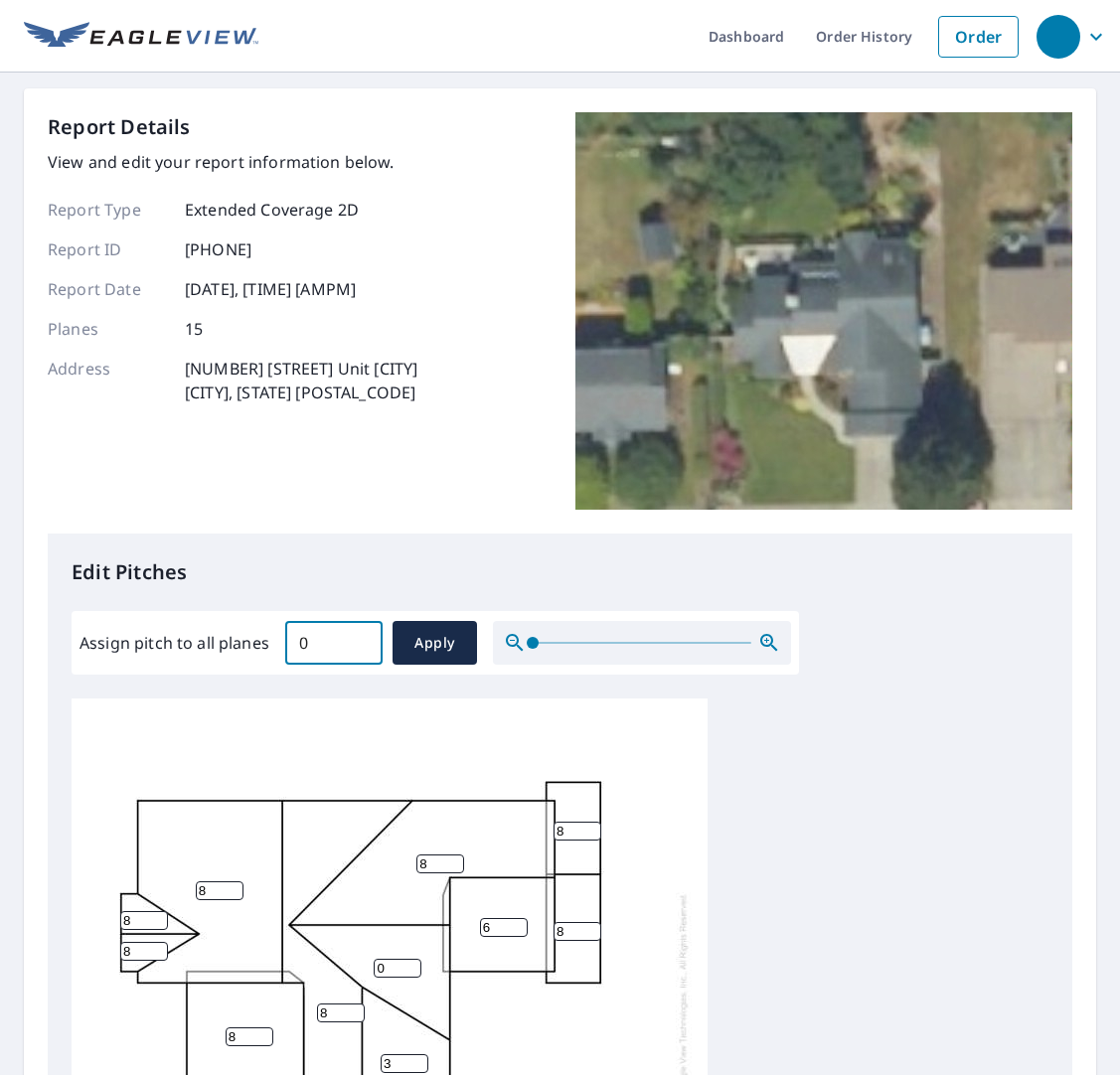 drag, startPoint x: 319, startPoint y: 647, endPoint x: 273, endPoint y: 640, distance: 46.52956 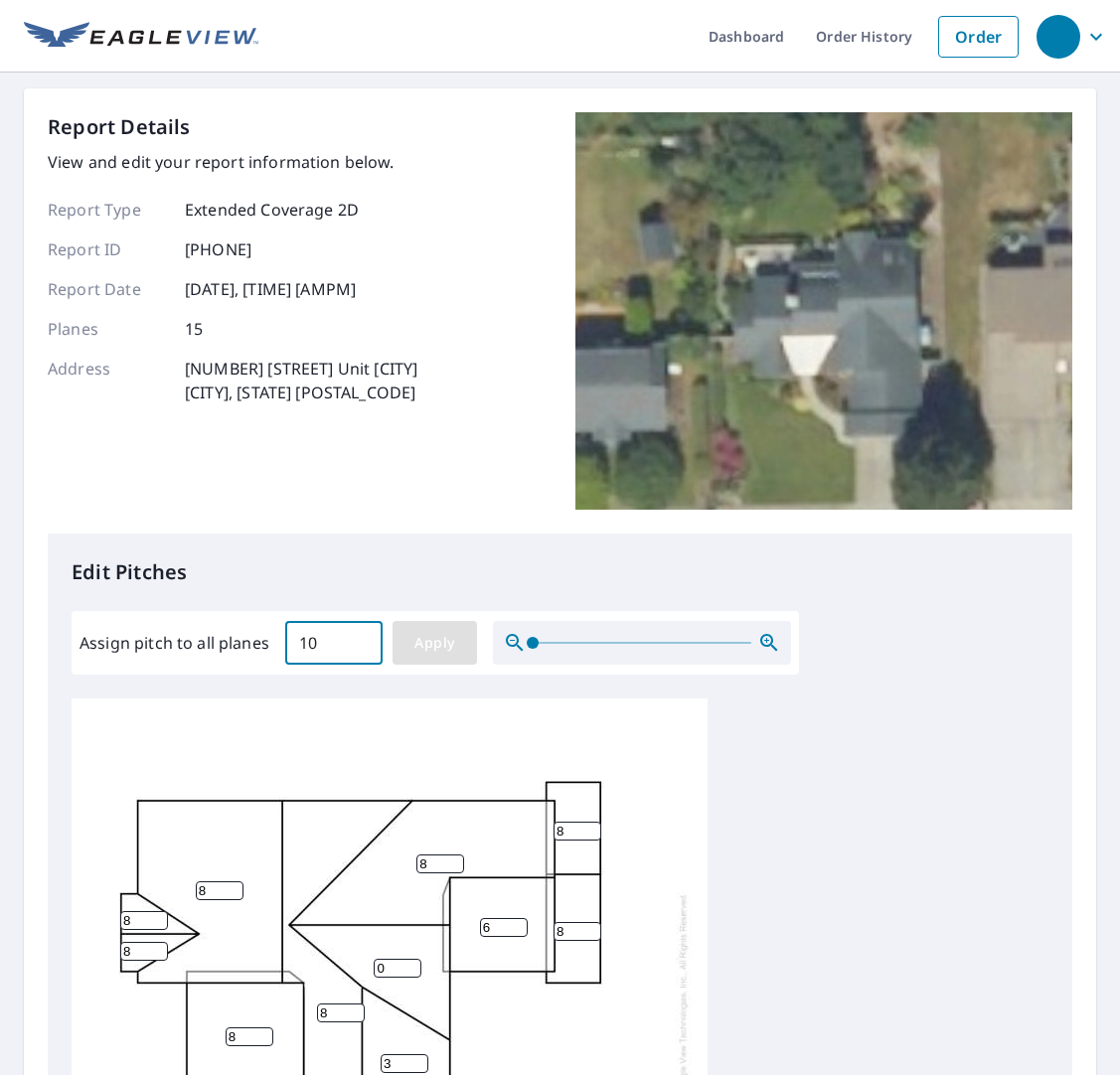 type on "10" 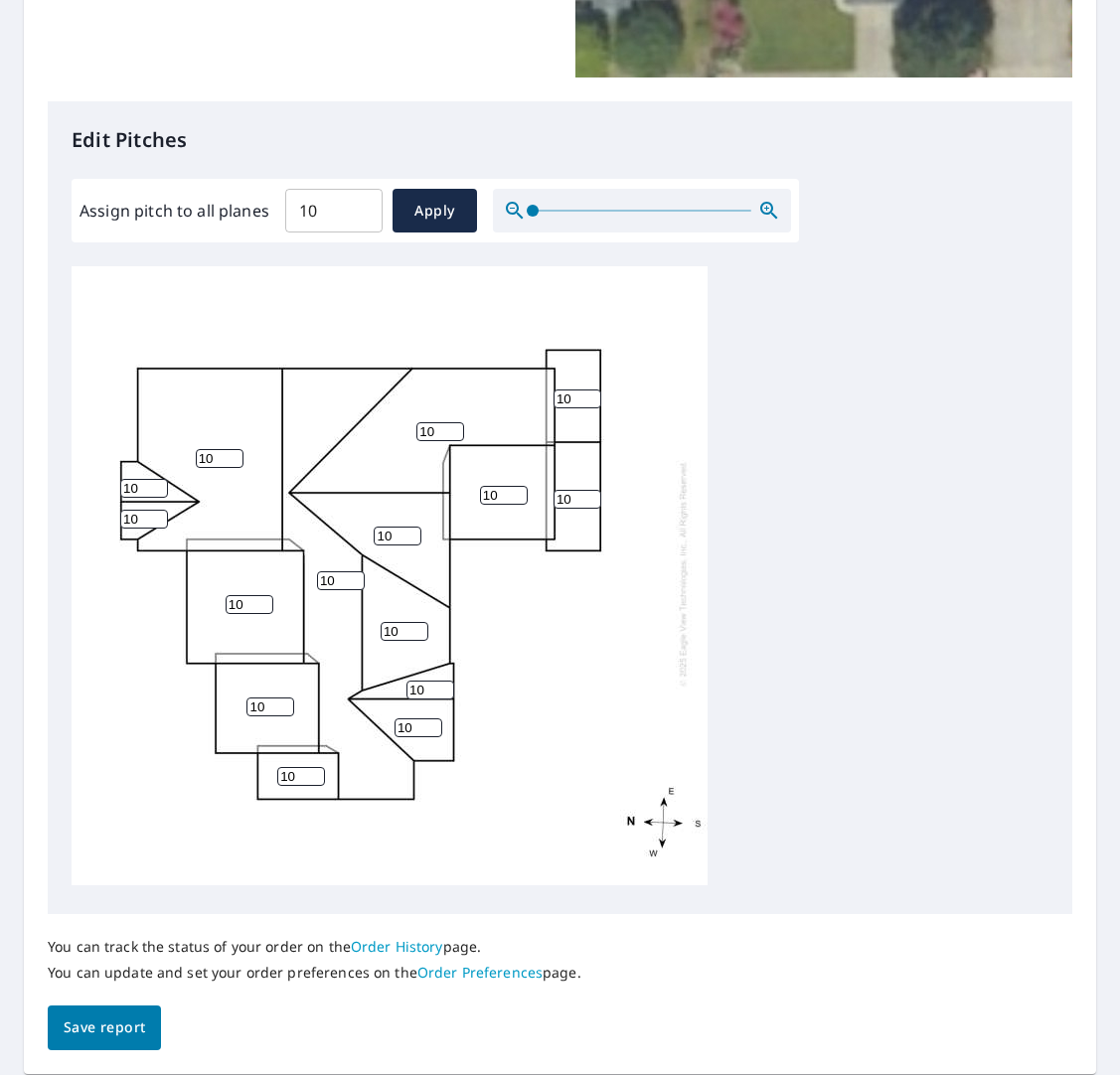 scroll, scrollTop: 512, scrollLeft: 0, axis: vertical 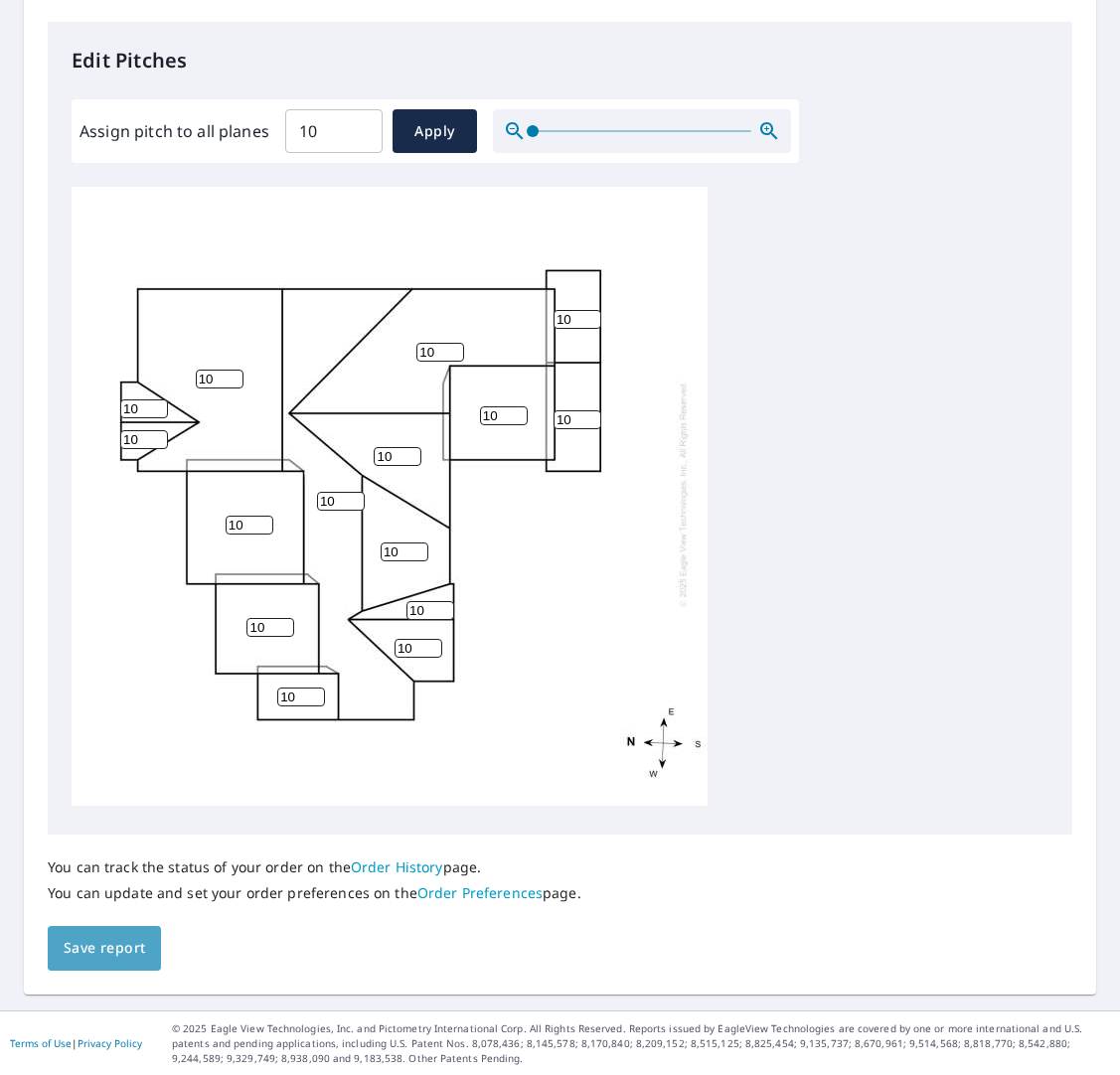 click on "Save report" at bounding box center (104, 948) 